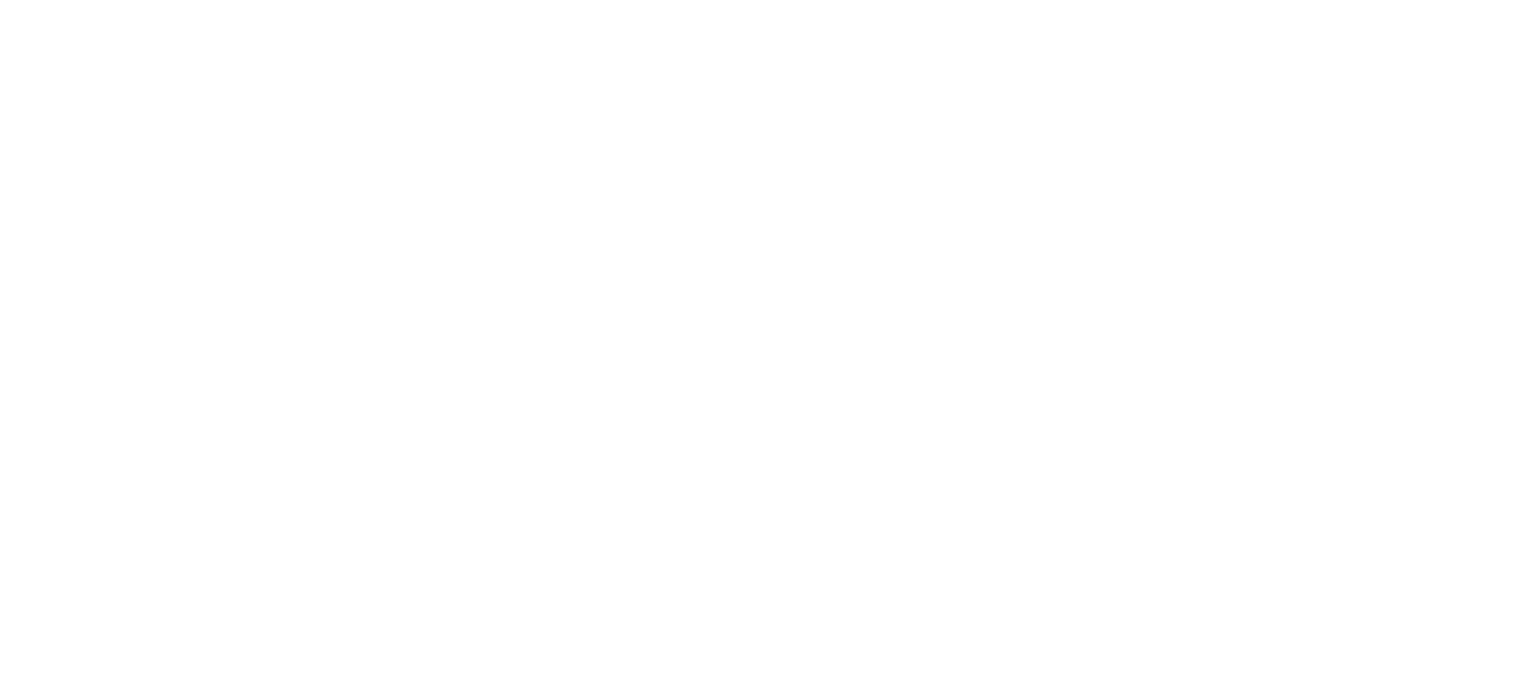 scroll, scrollTop: 0, scrollLeft: 0, axis: both 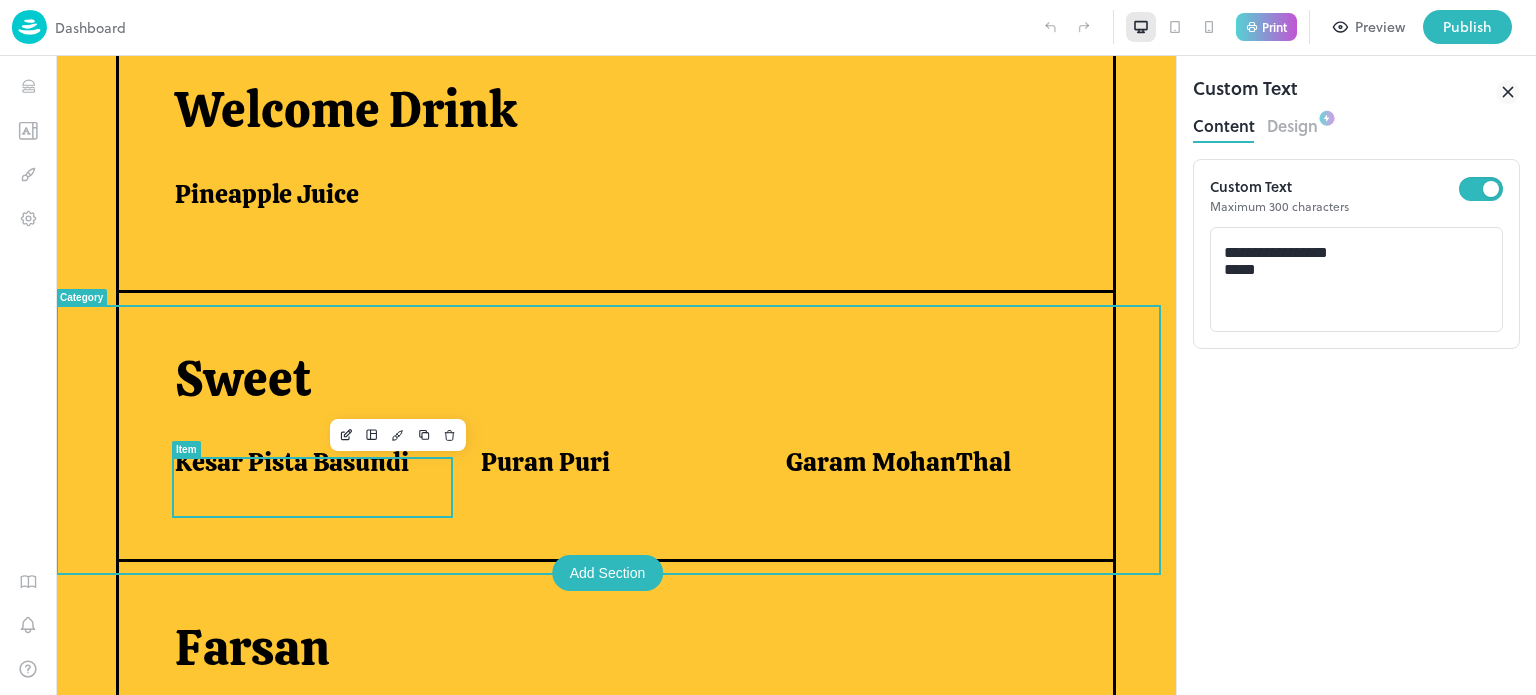 click on "Kesar Pista Basundi" at bounding box center (292, 462) 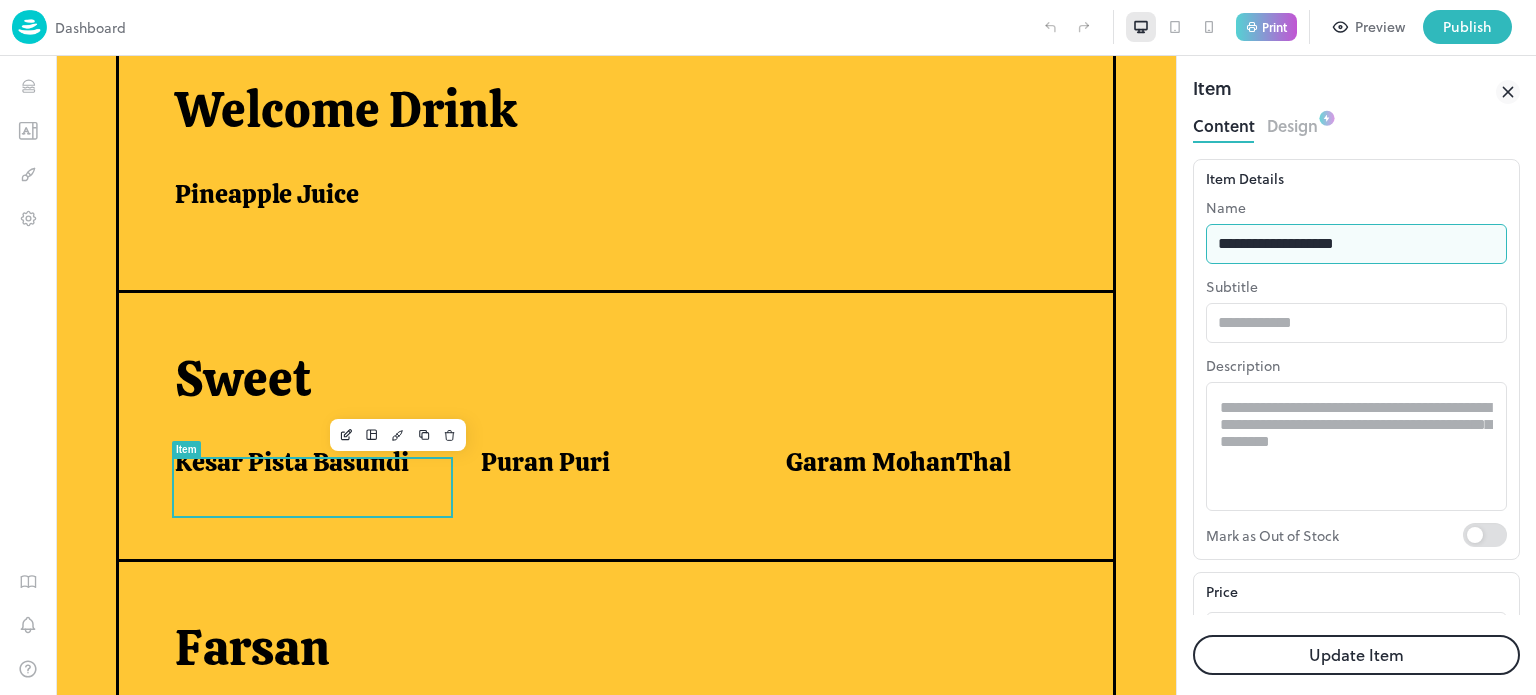 click on "**********" at bounding box center (1356, 244) 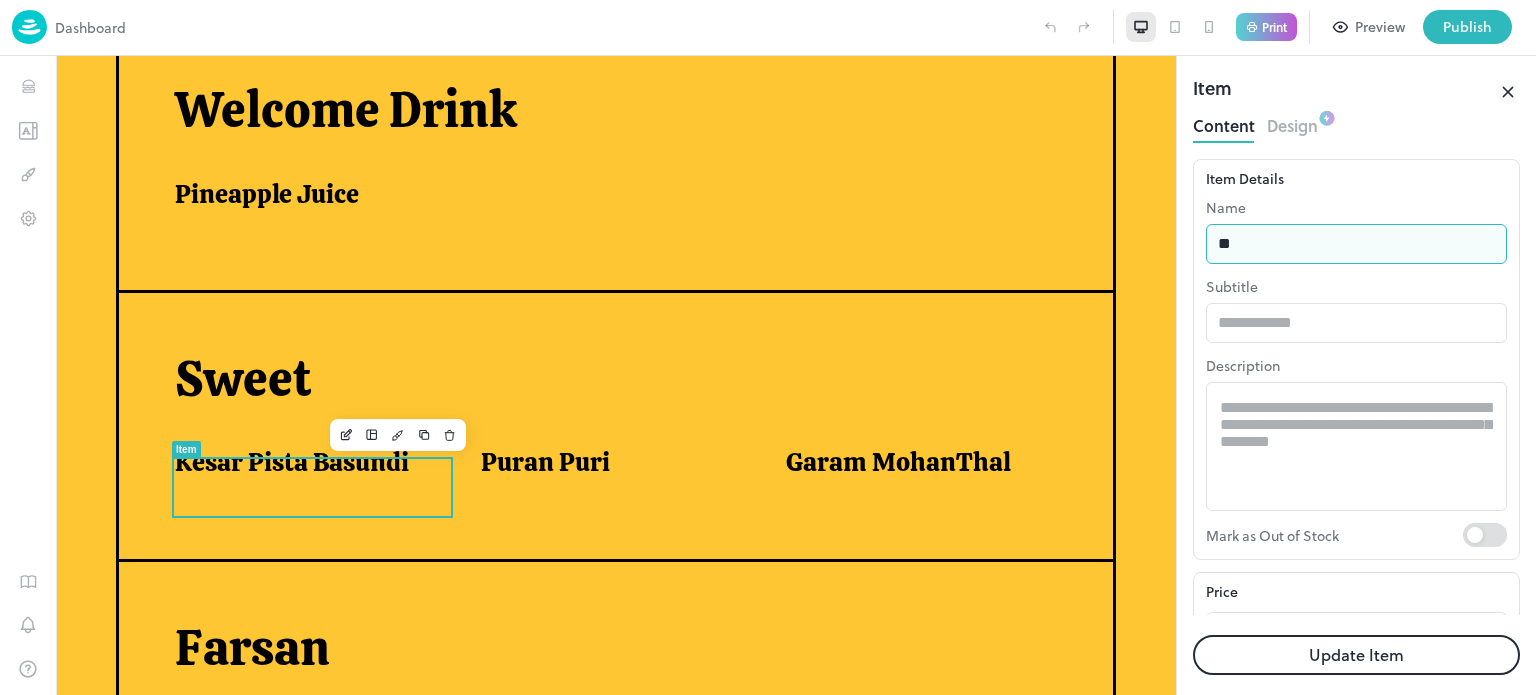 type on "*" 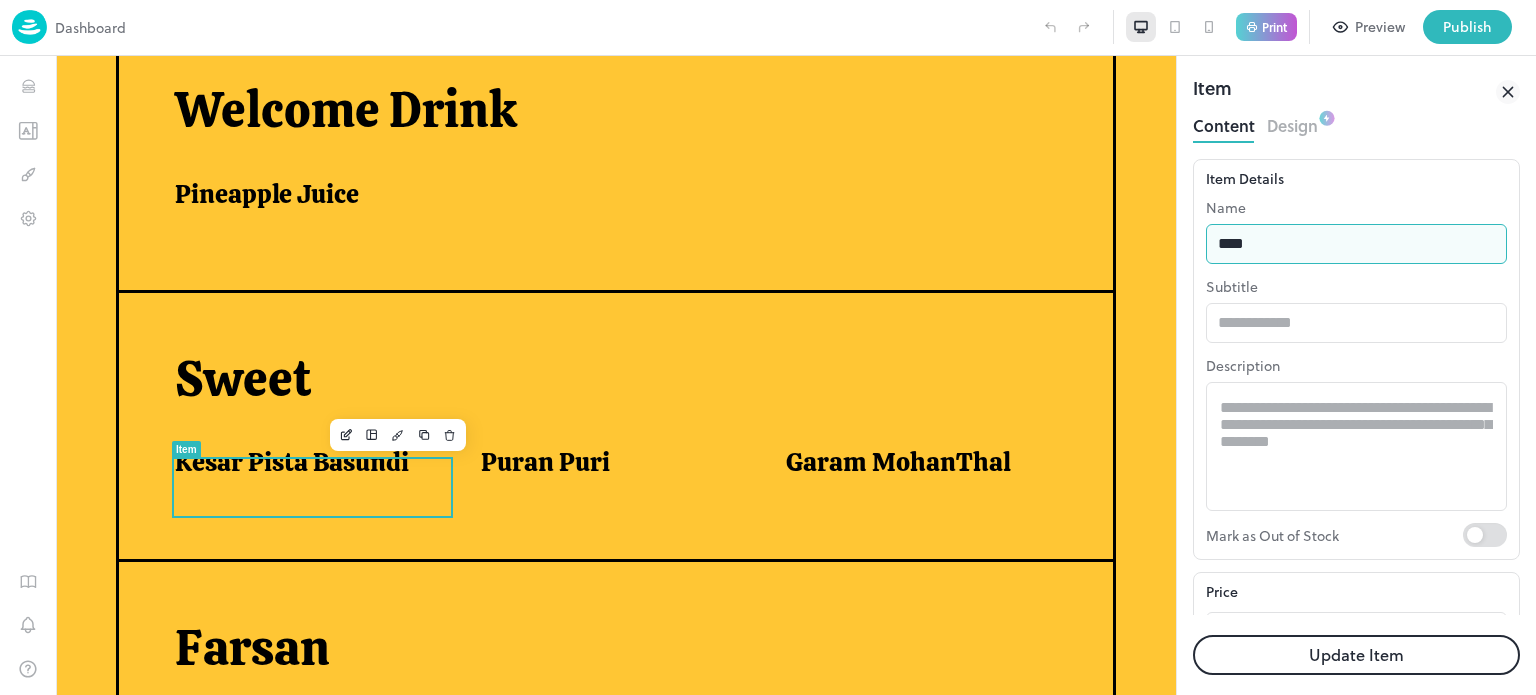 type on "**********" 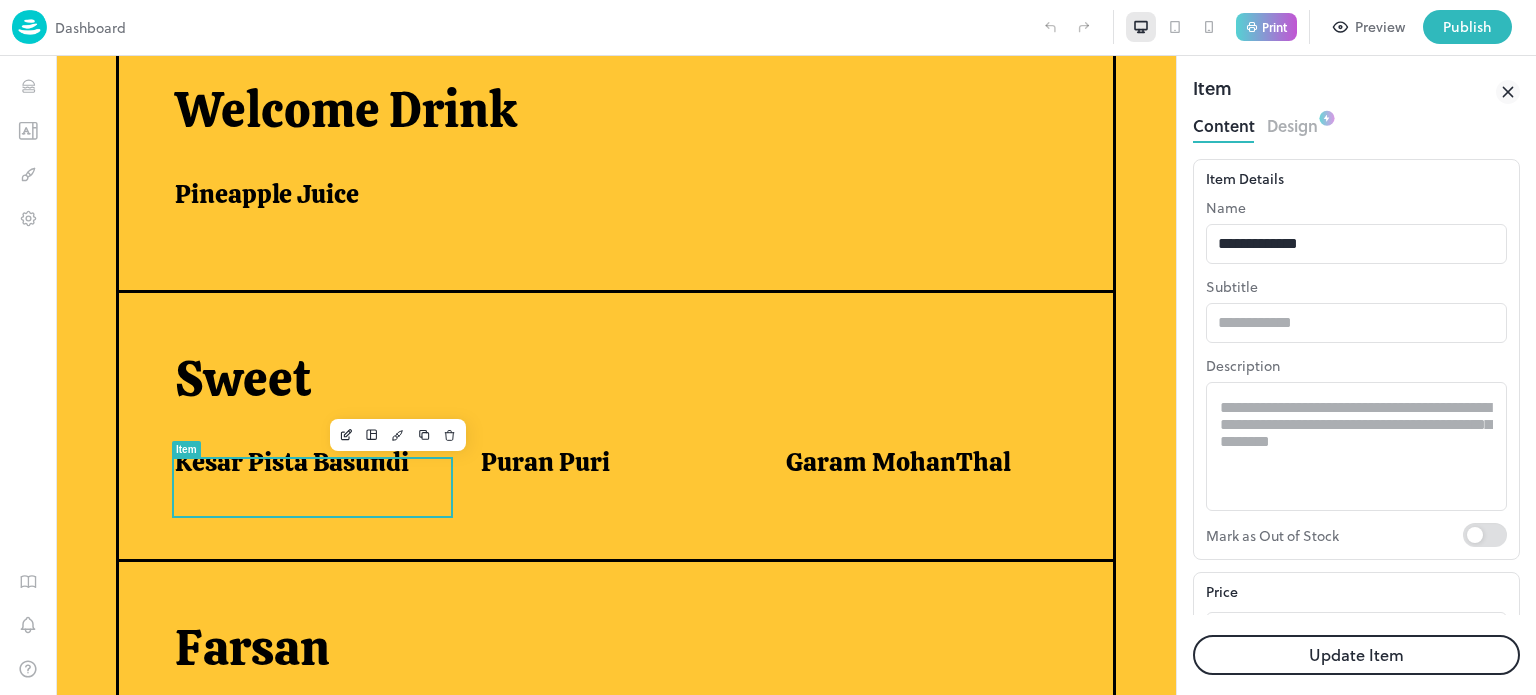 click on "Update Item" at bounding box center (1356, 655) 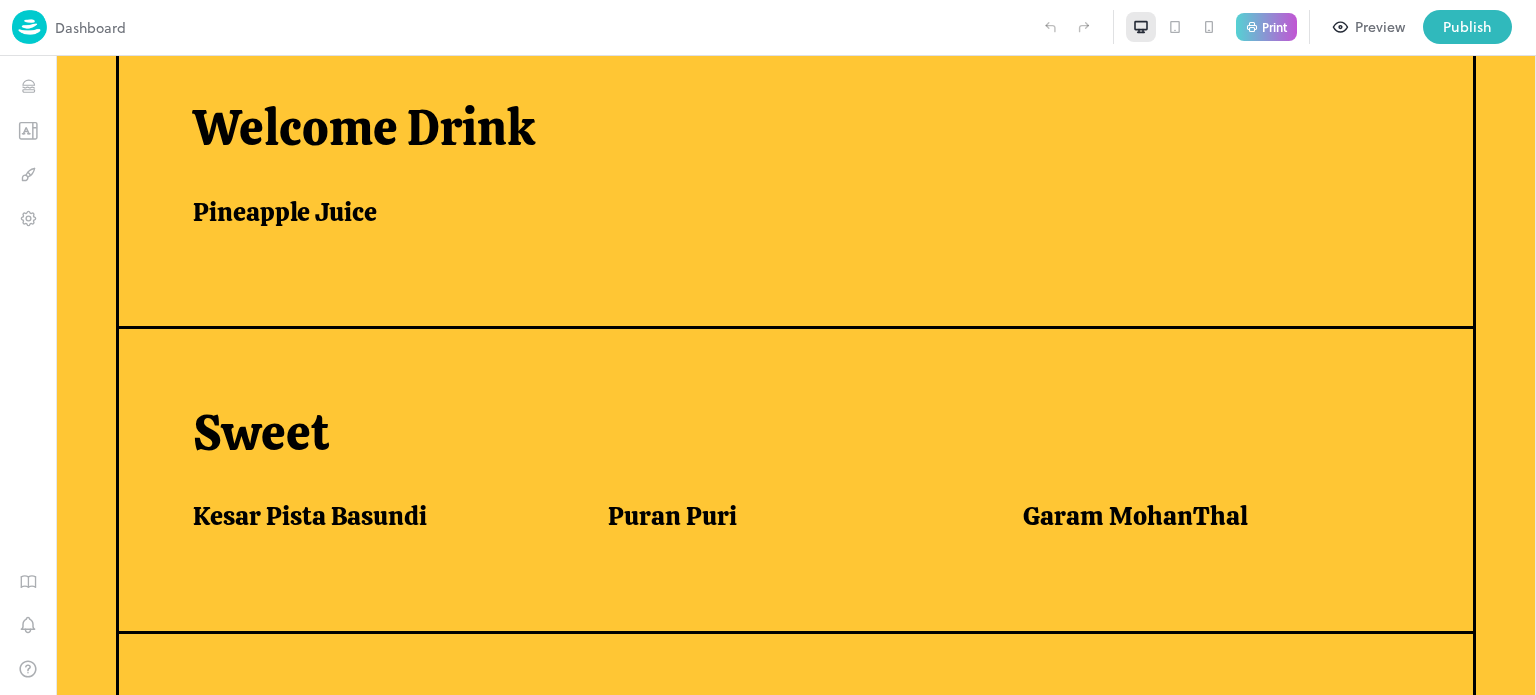scroll, scrollTop: 545, scrollLeft: 0, axis: vertical 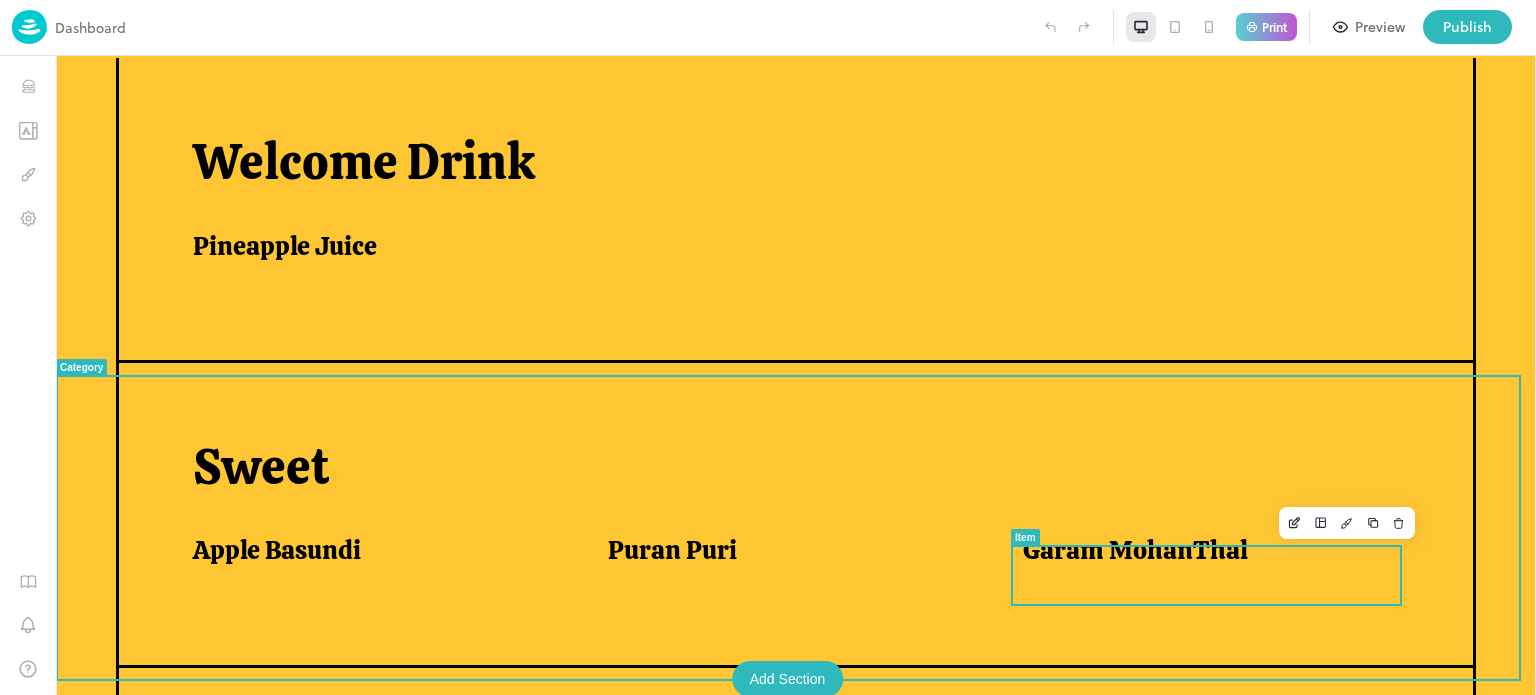click on "Garam MohanThal" at bounding box center [1135, 550] 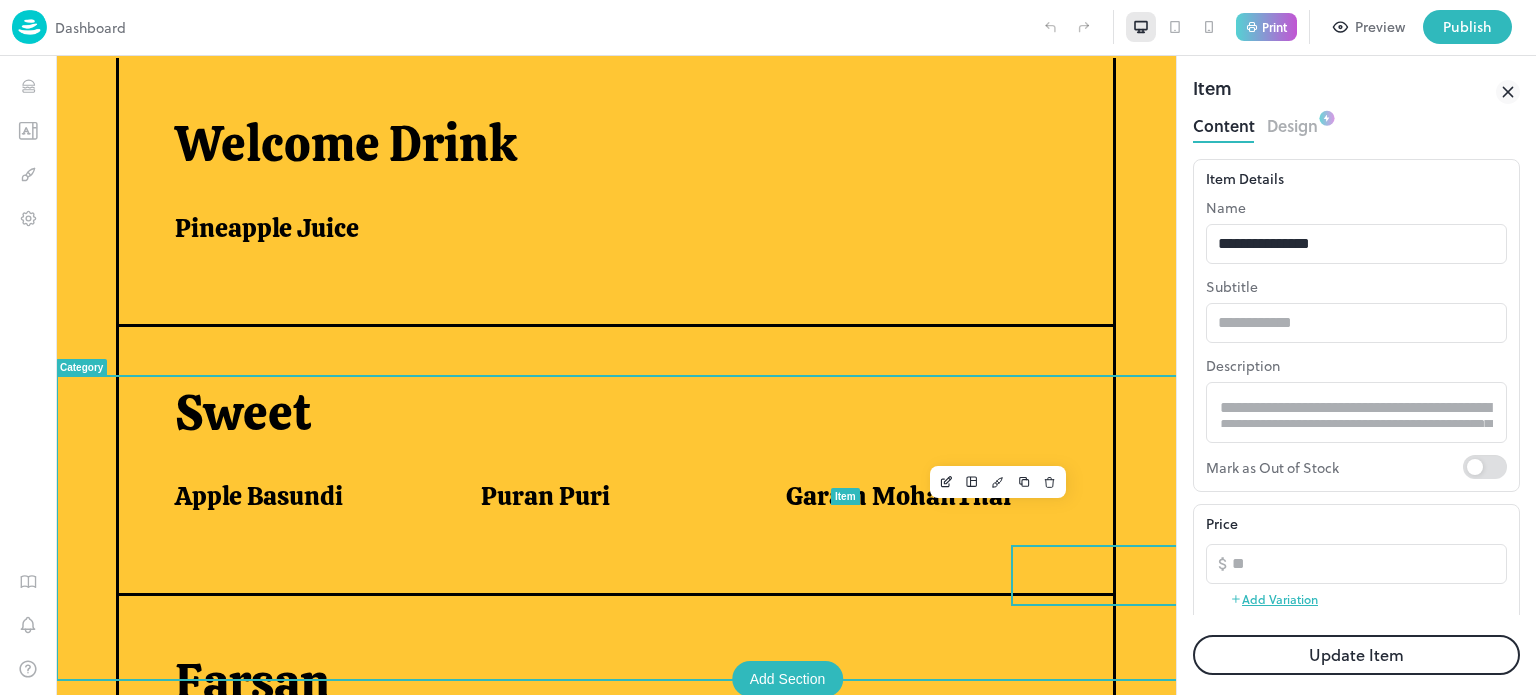 scroll, scrollTop: 579, scrollLeft: 0, axis: vertical 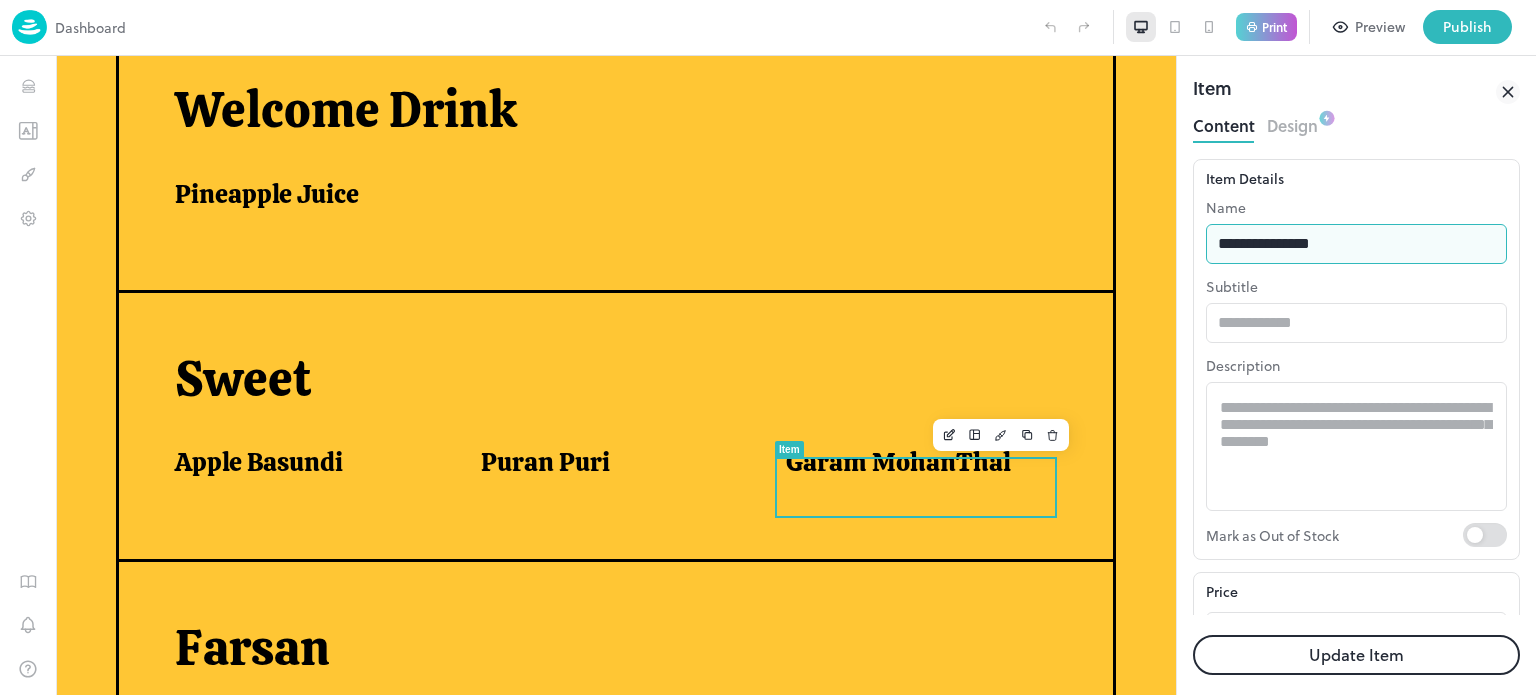 click on "**********" at bounding box center (1356, 244) 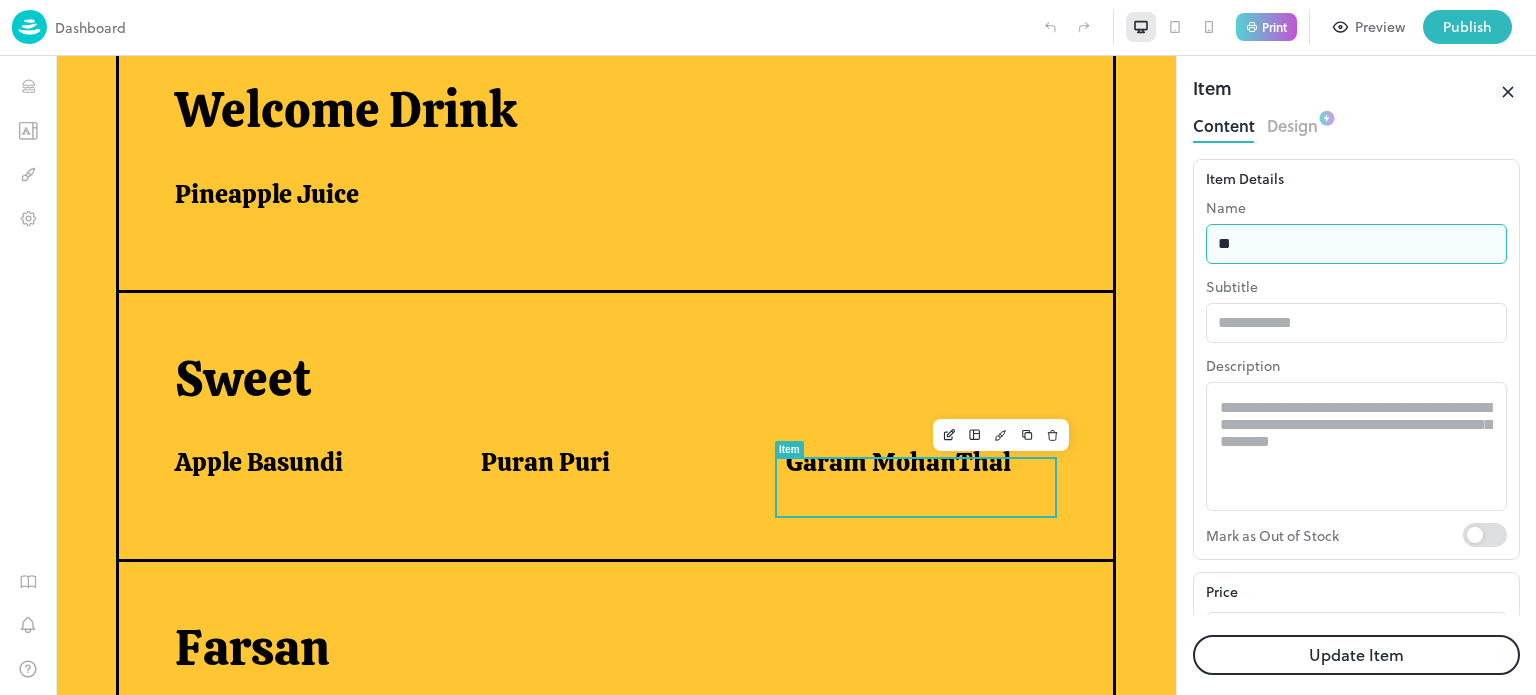 type on "*" 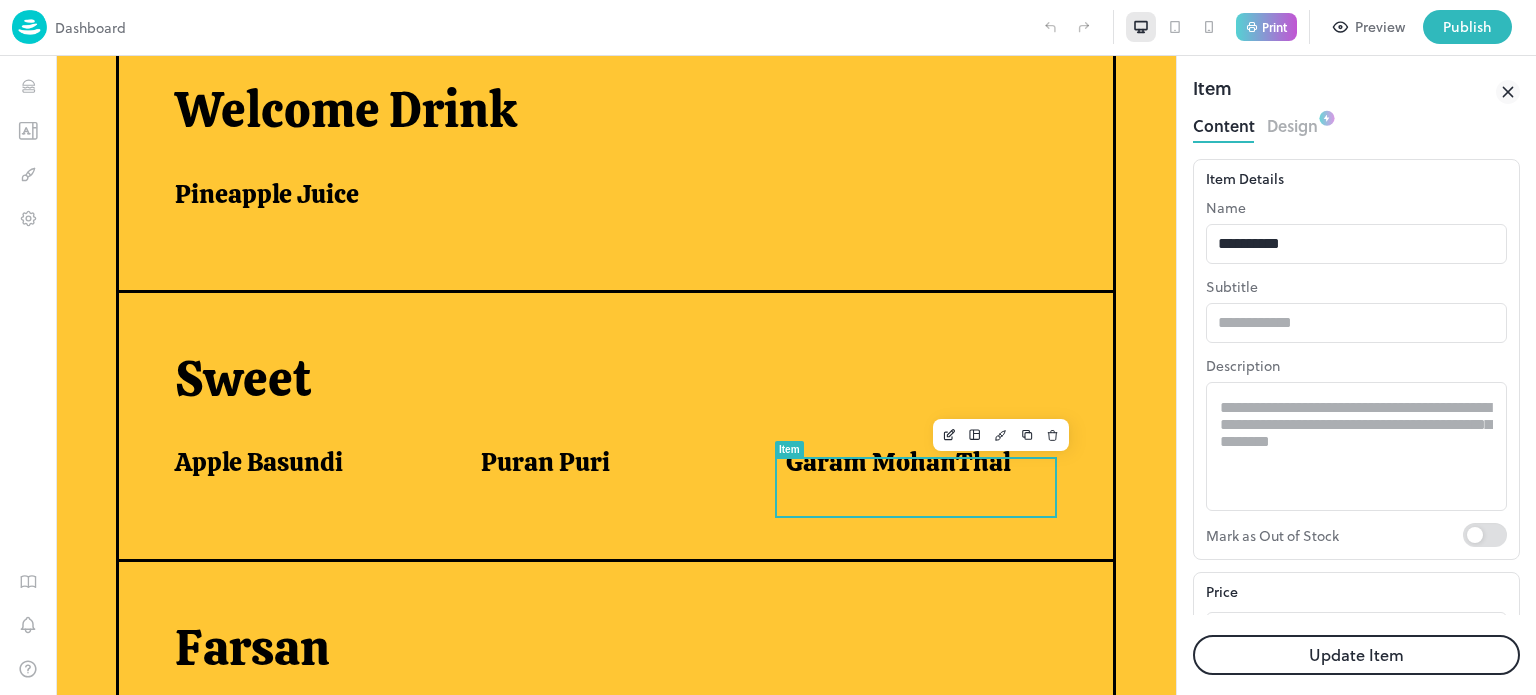 click on "Update Item" at bounding box center (1356, 655) 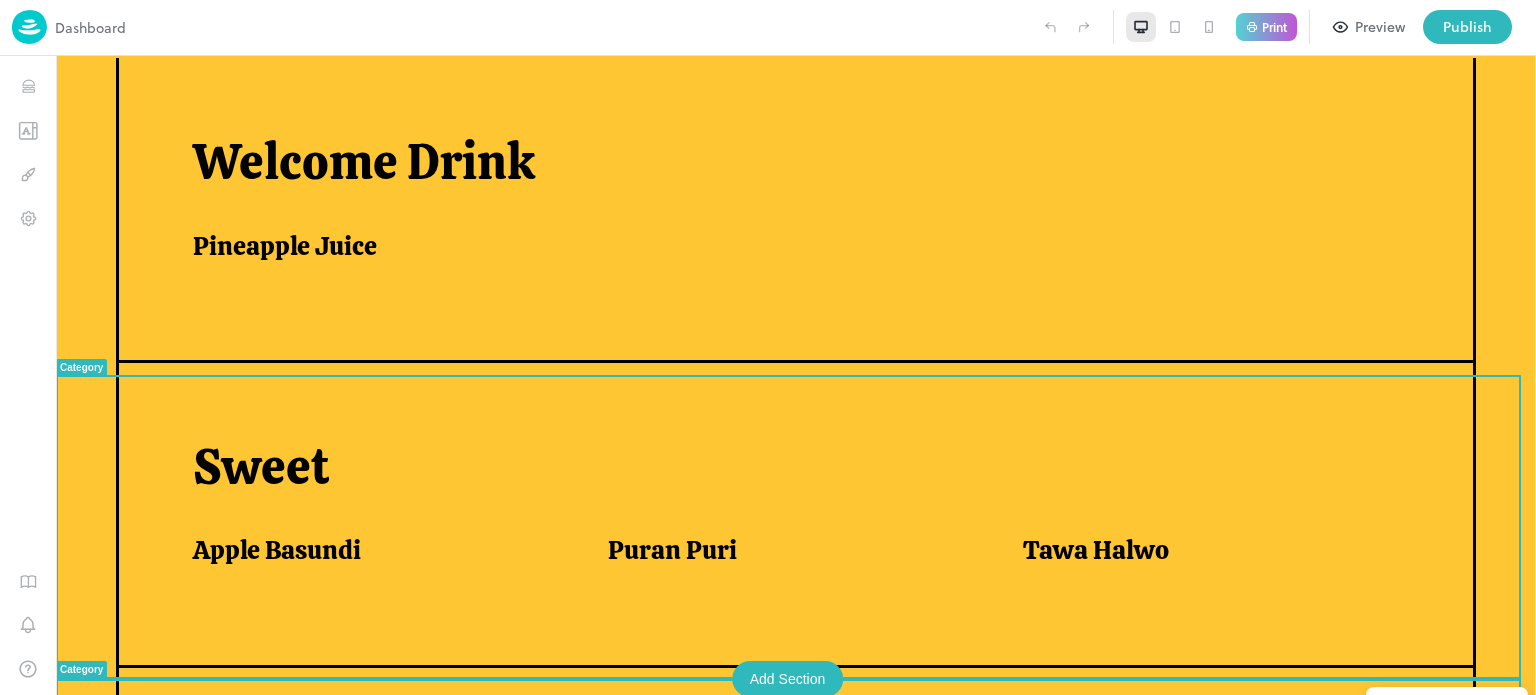 scroll, scrollTop: 869, scrollLeft: 0, axis: vertical 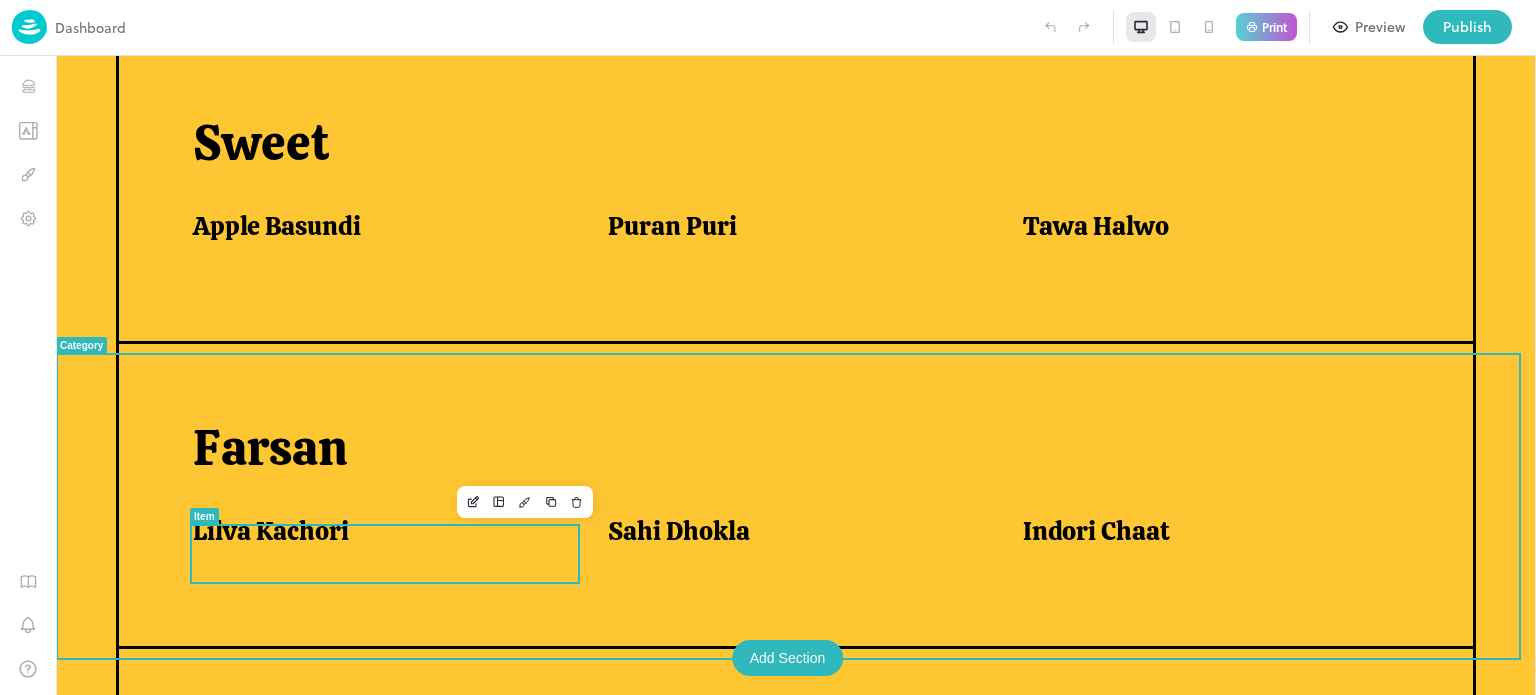 click on "Lilva Kachori" at bounding box center (376, 536) 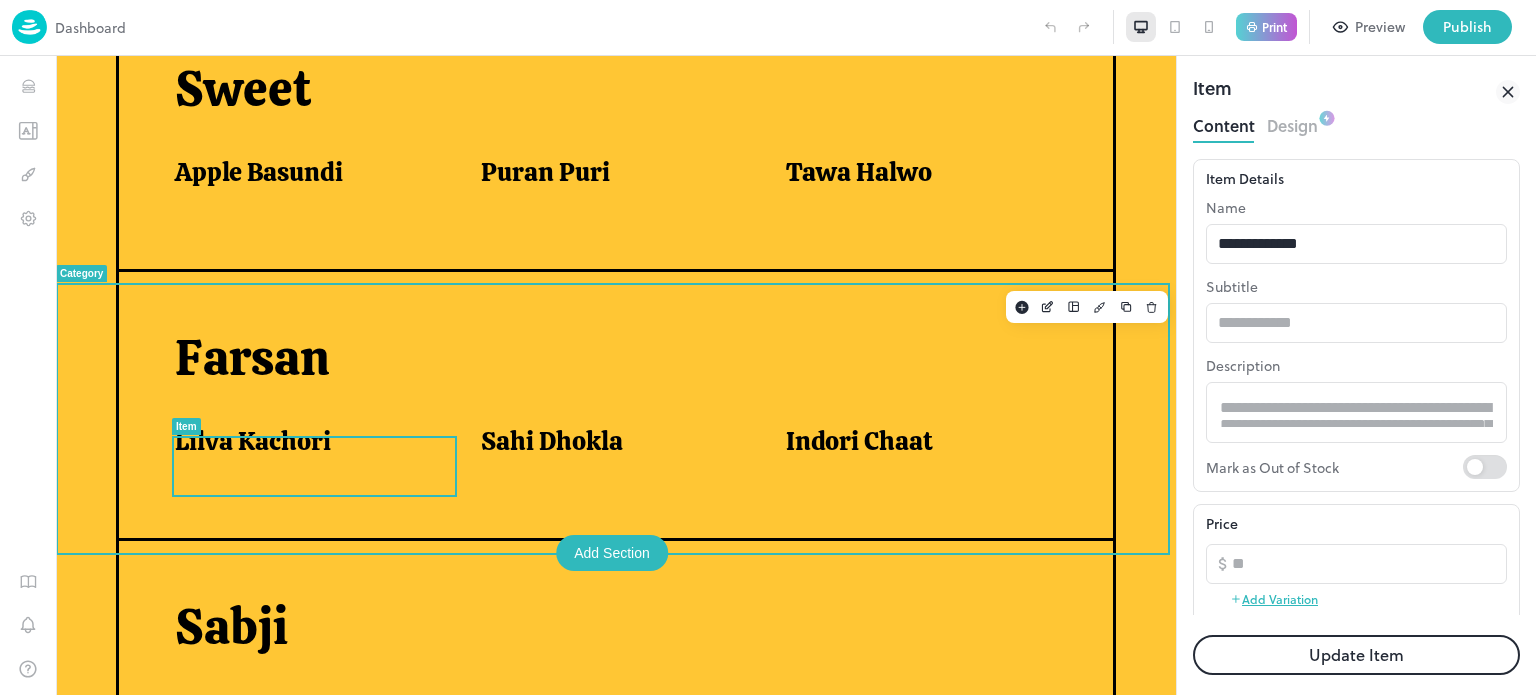 scroll, scrollTop: 0, scrollLeft: 0, axis: both 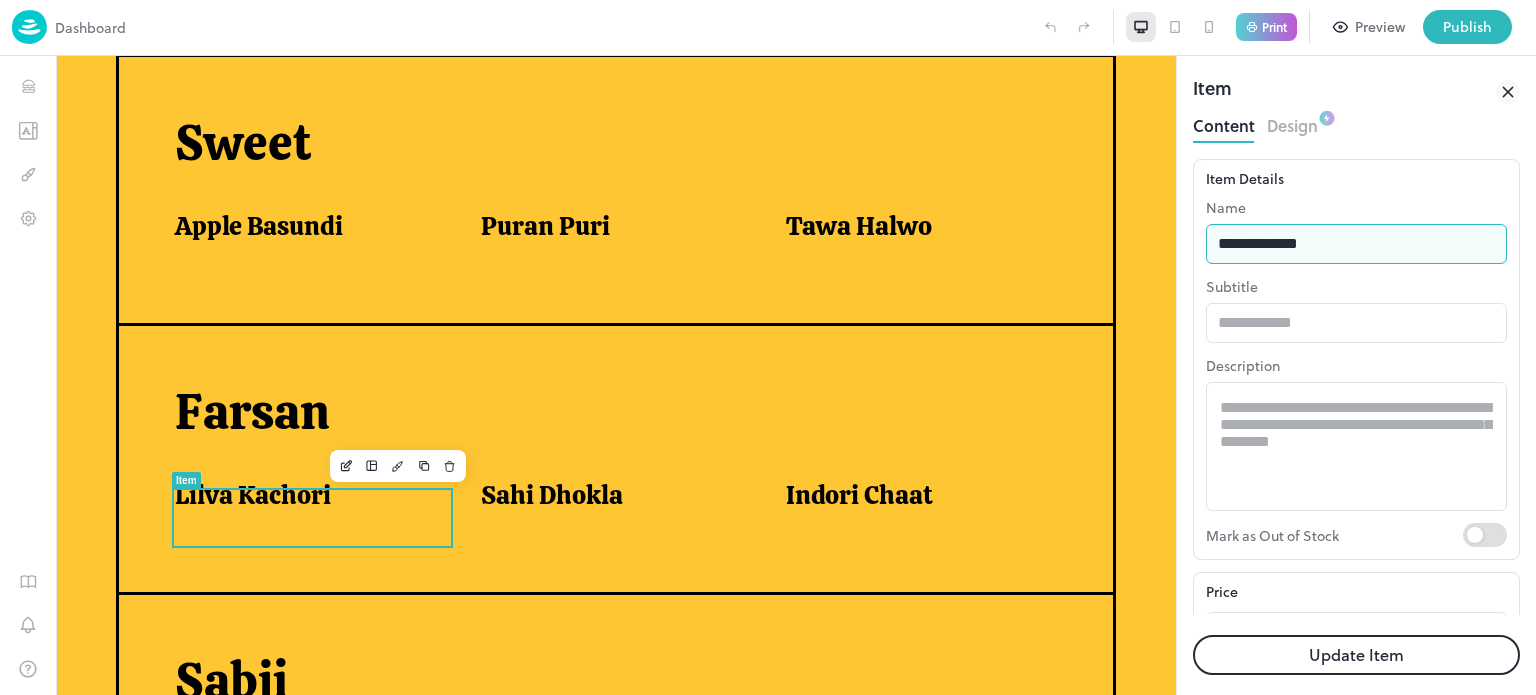 click on "**********" at bounding box center (1356, 244) 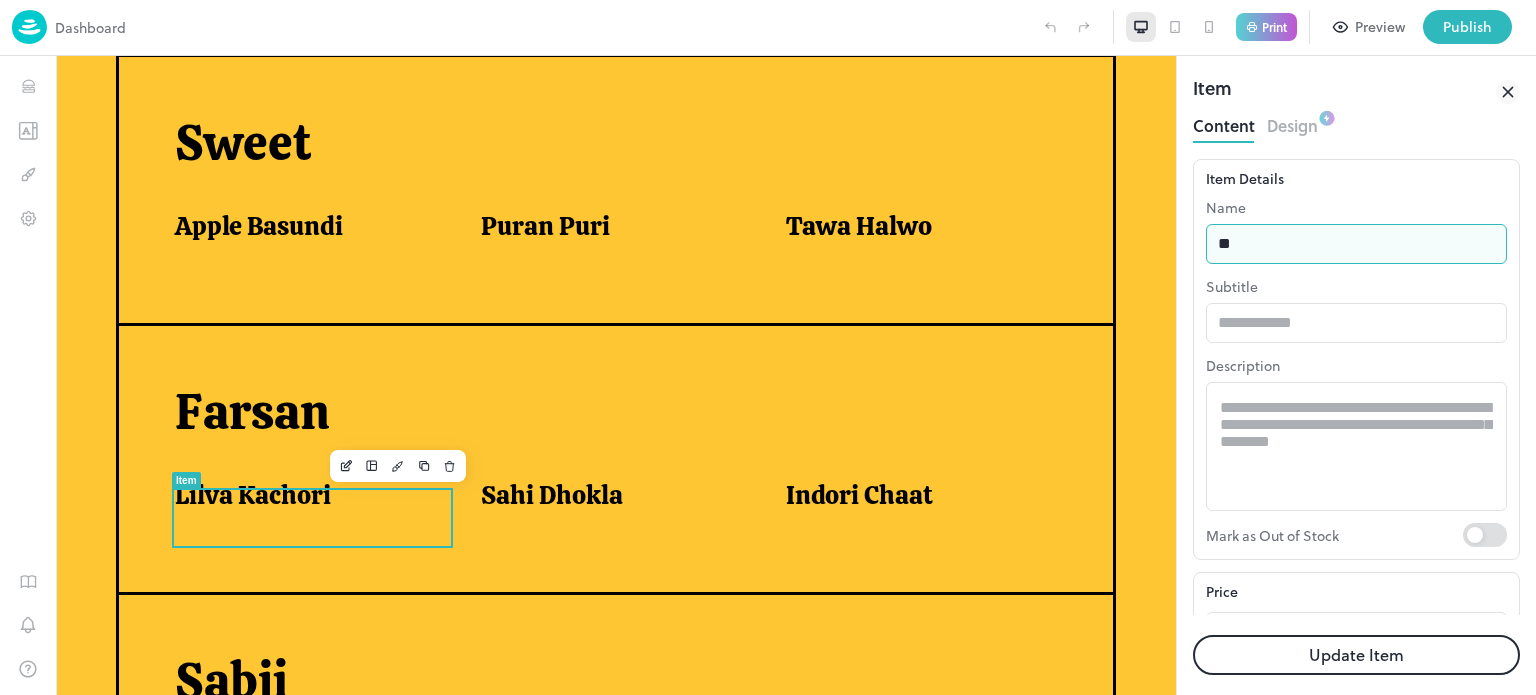 type on "*" 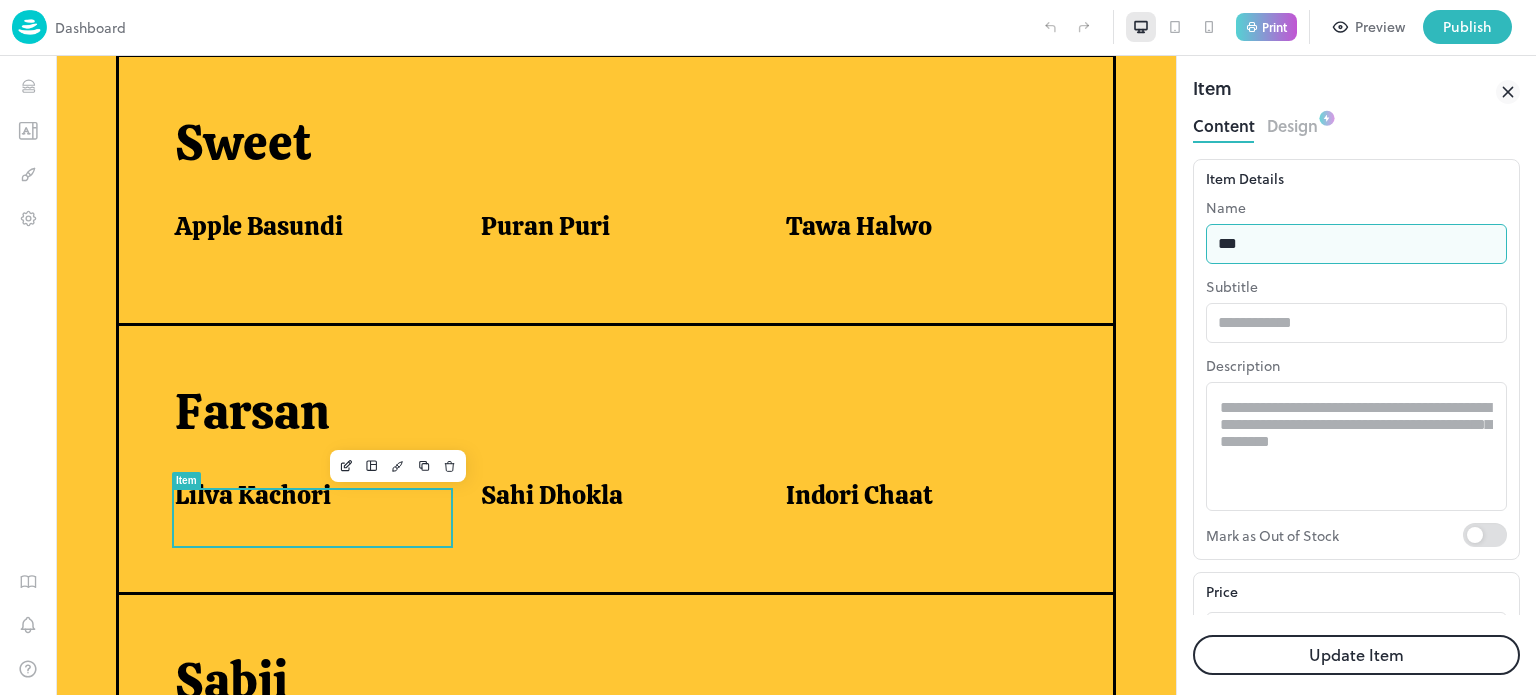 type on "**********" 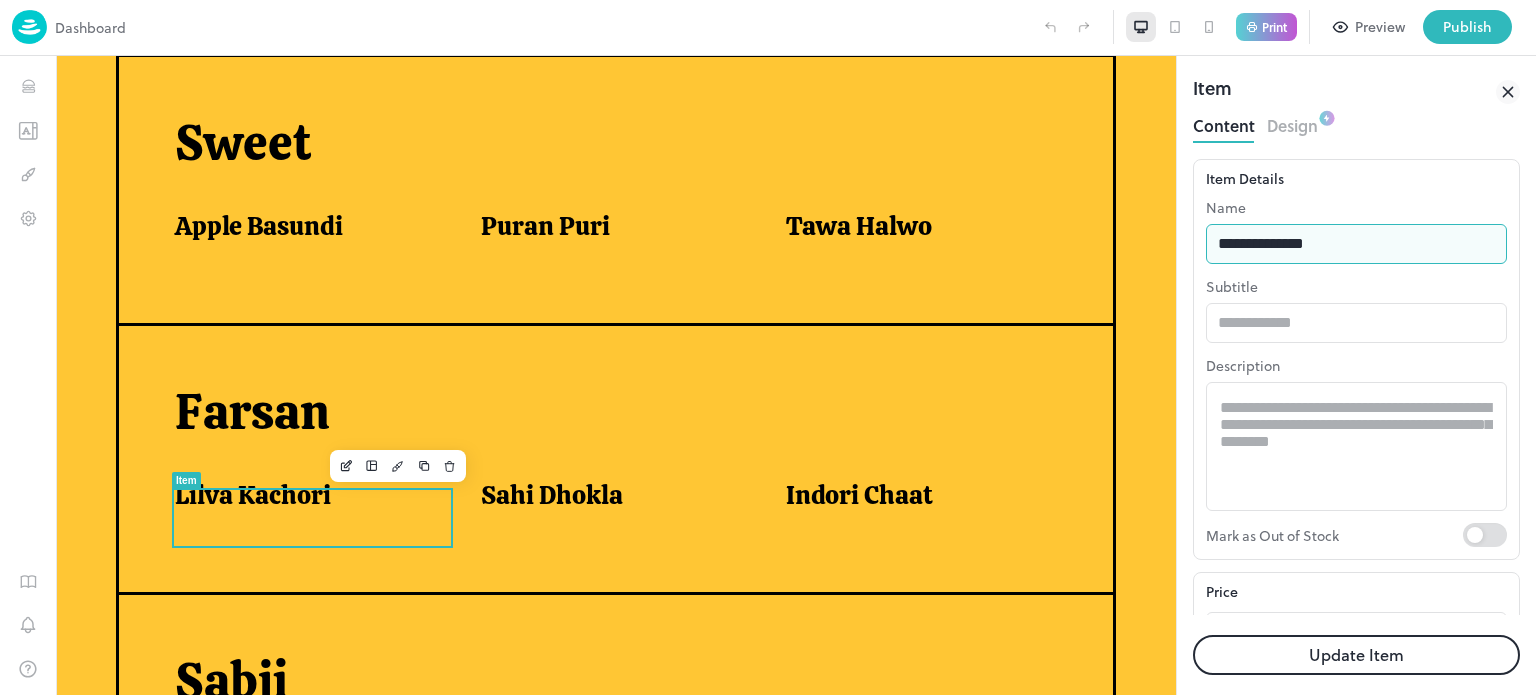 click on "Update Item" at bounding box center (1356, 655) 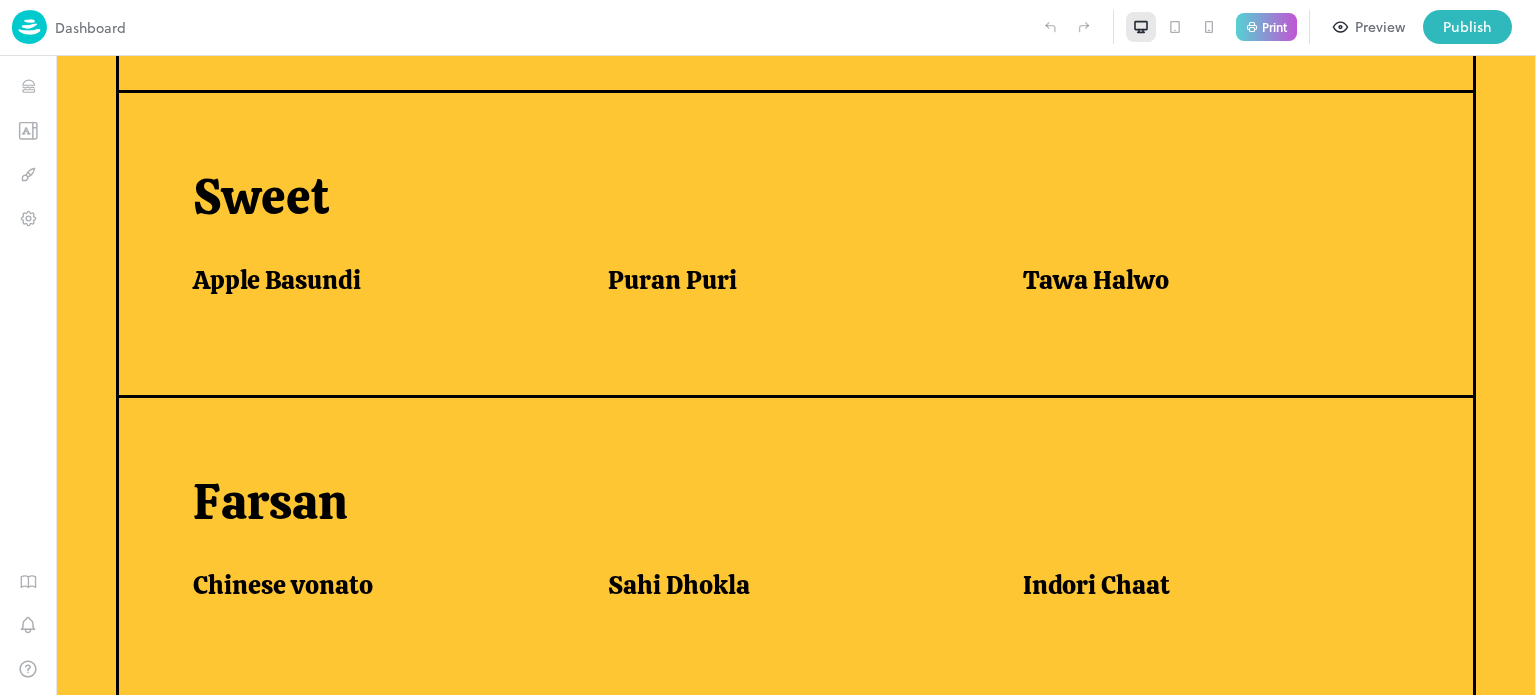 scroll, scrollTop: 869, scrollLeft: 0, axis: vertical 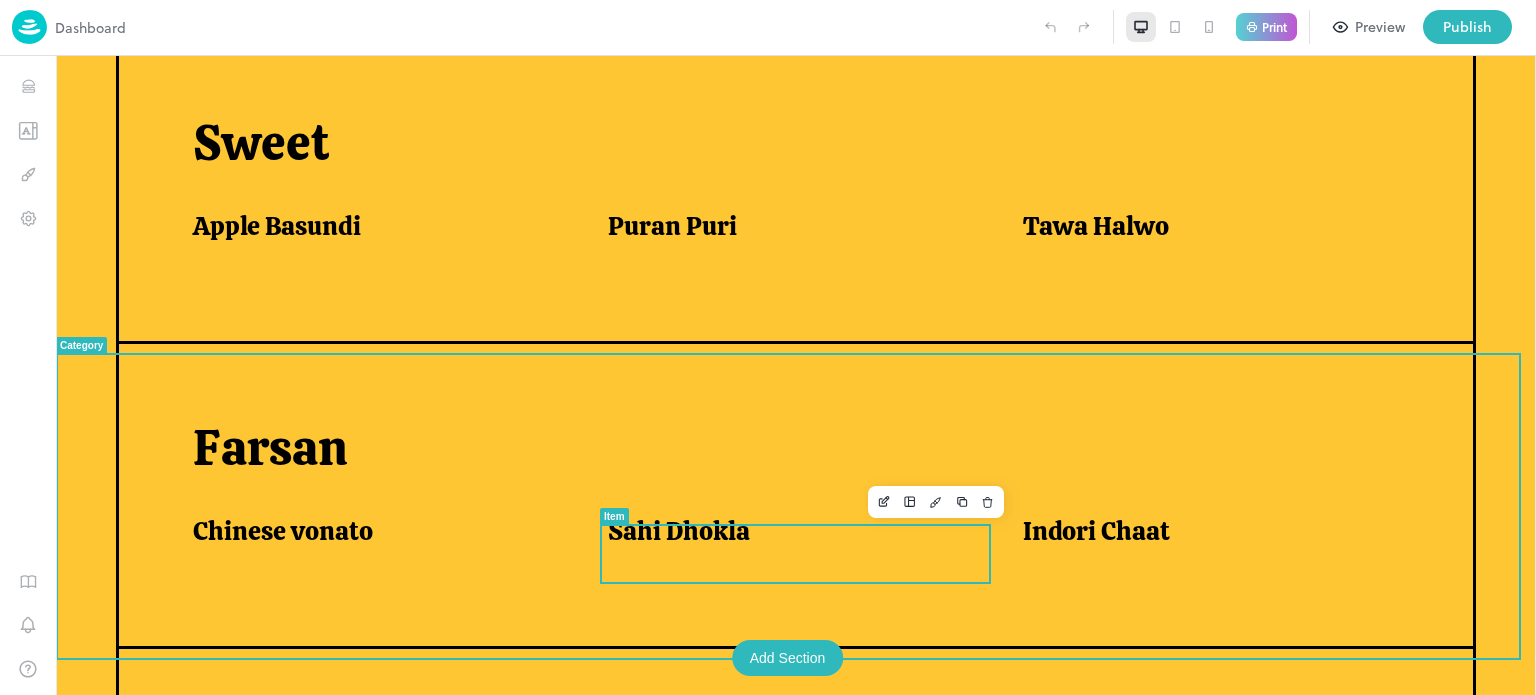 click on "Sahi Dhokla" at bounding box center [679, 531] 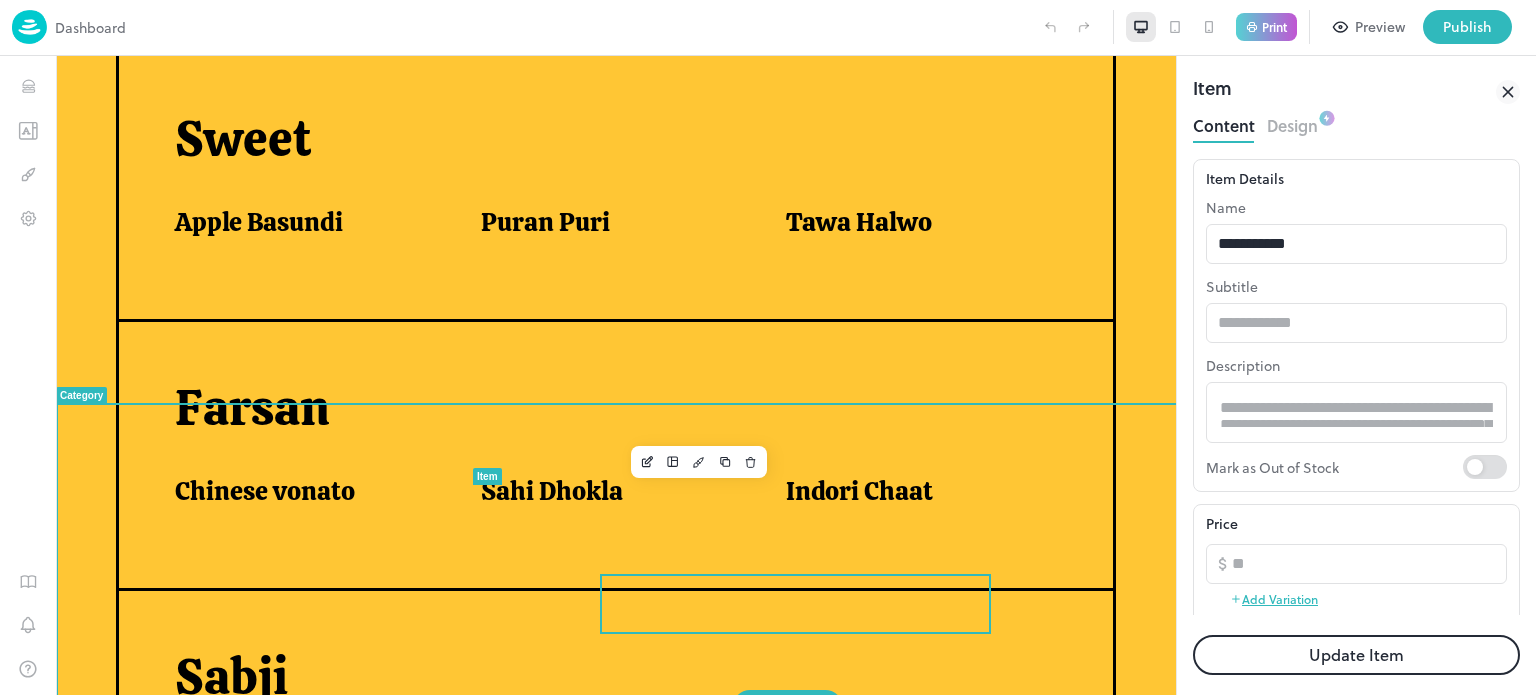 scroll, scrollTop: 0, scrollLeft: 0, axis: both 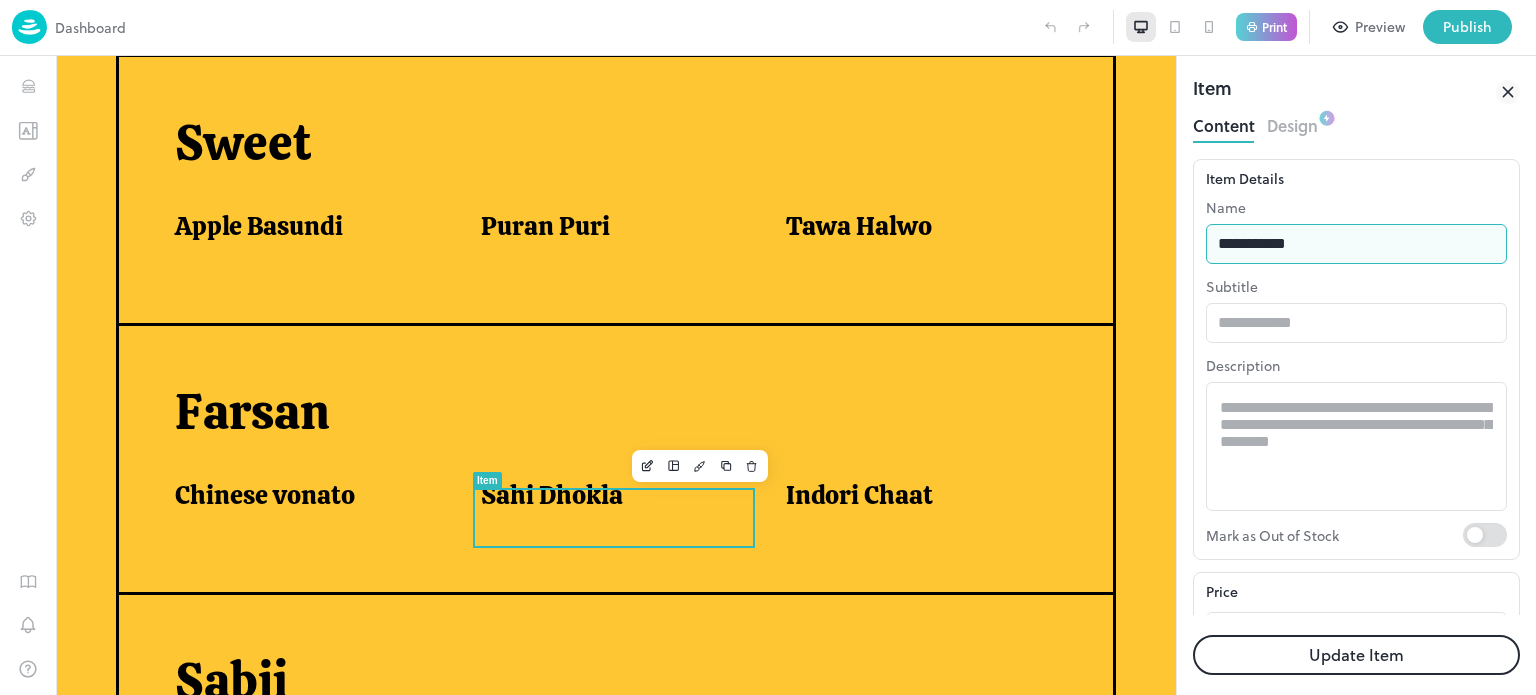 click on "**********" at bounding box center (1356, 244) 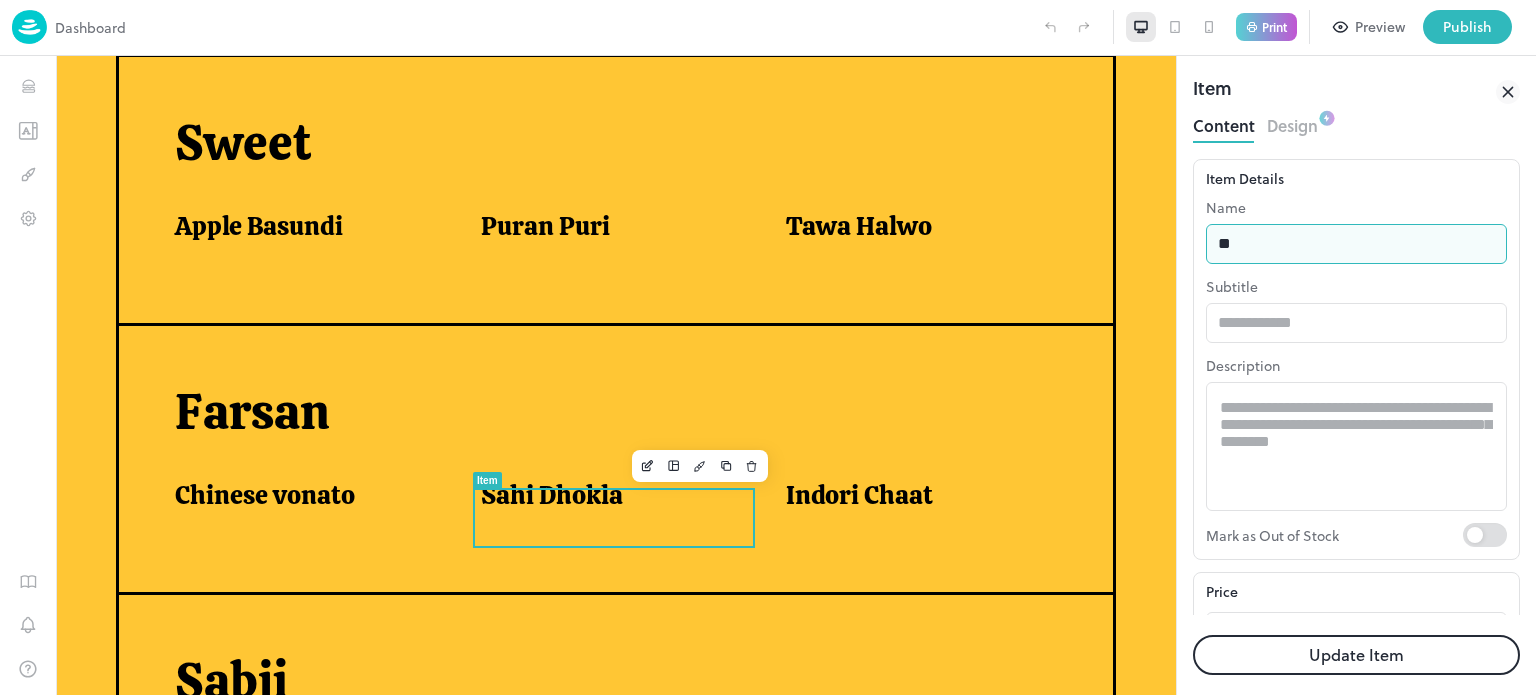 type on "*" 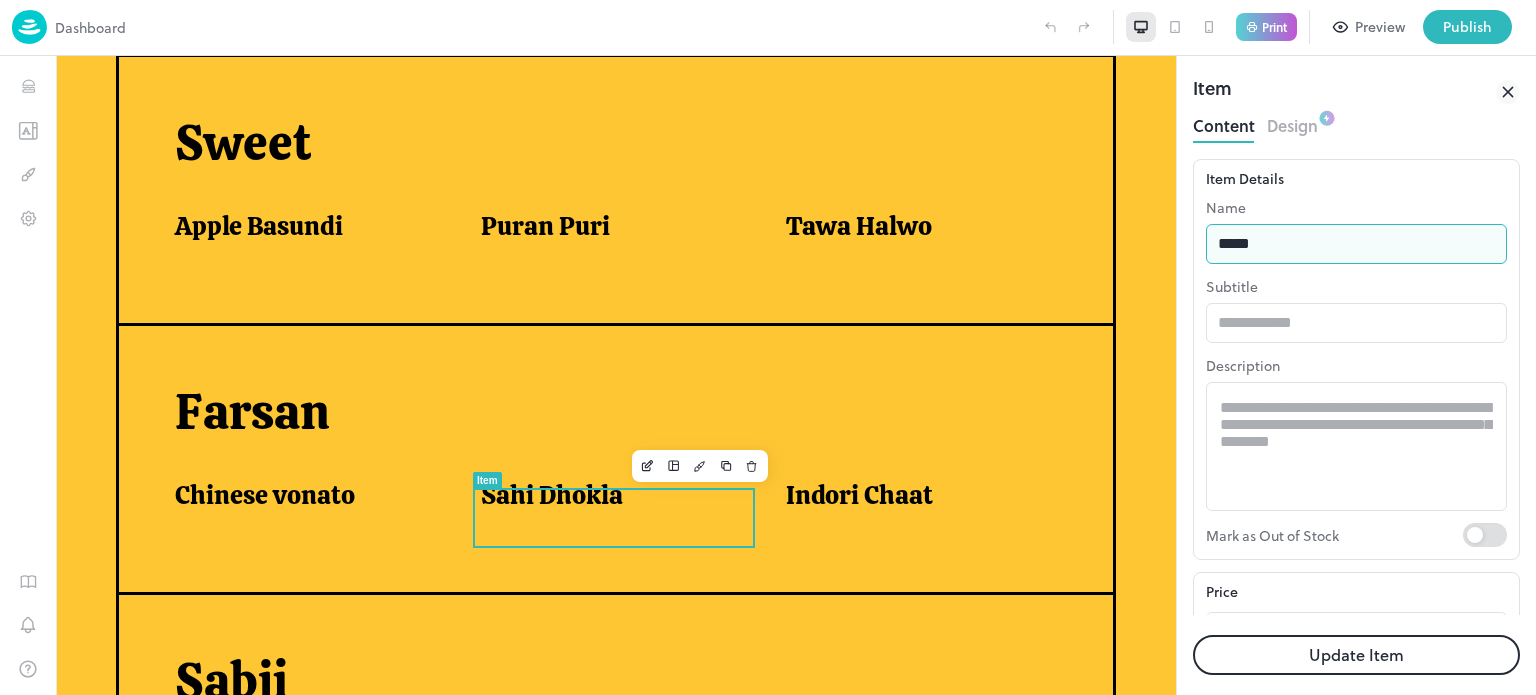 type on "**********" 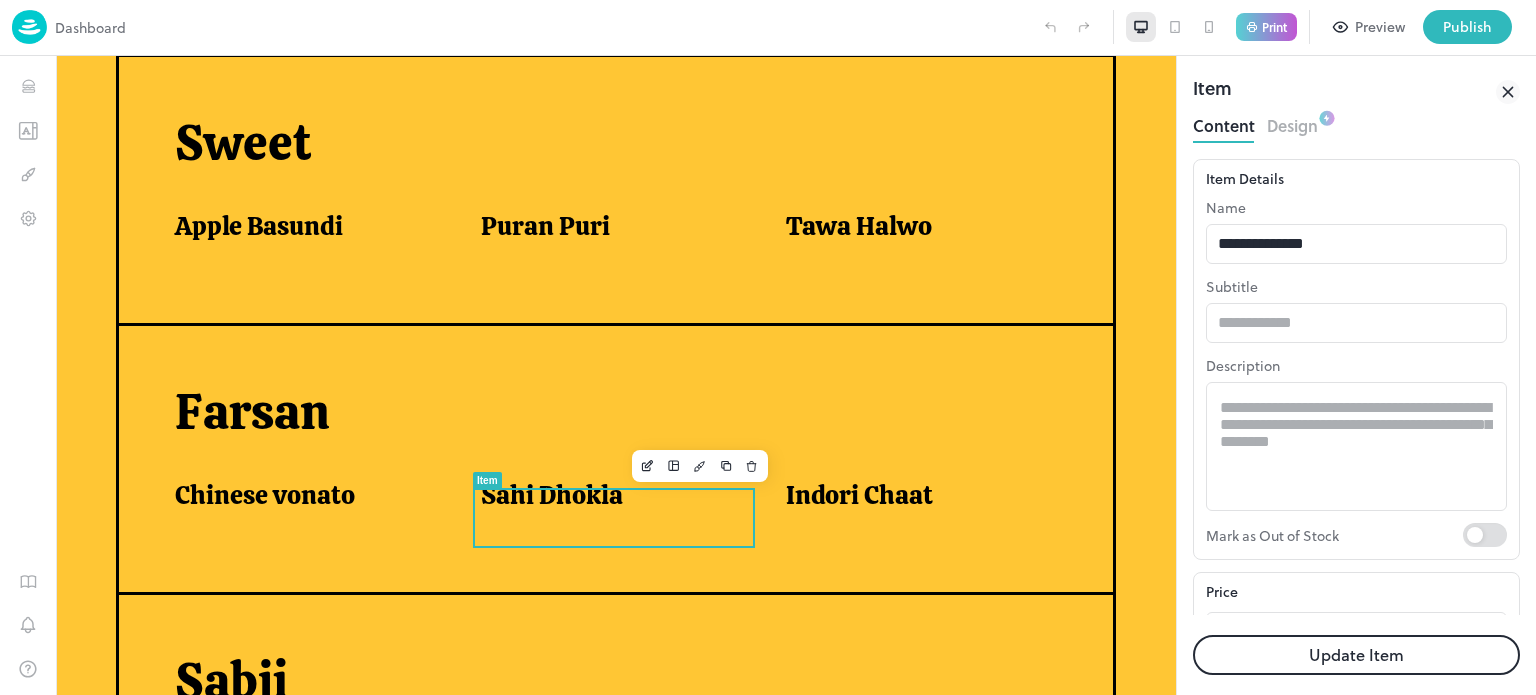 click on "Update Item" at bounding box center [1356, 655] 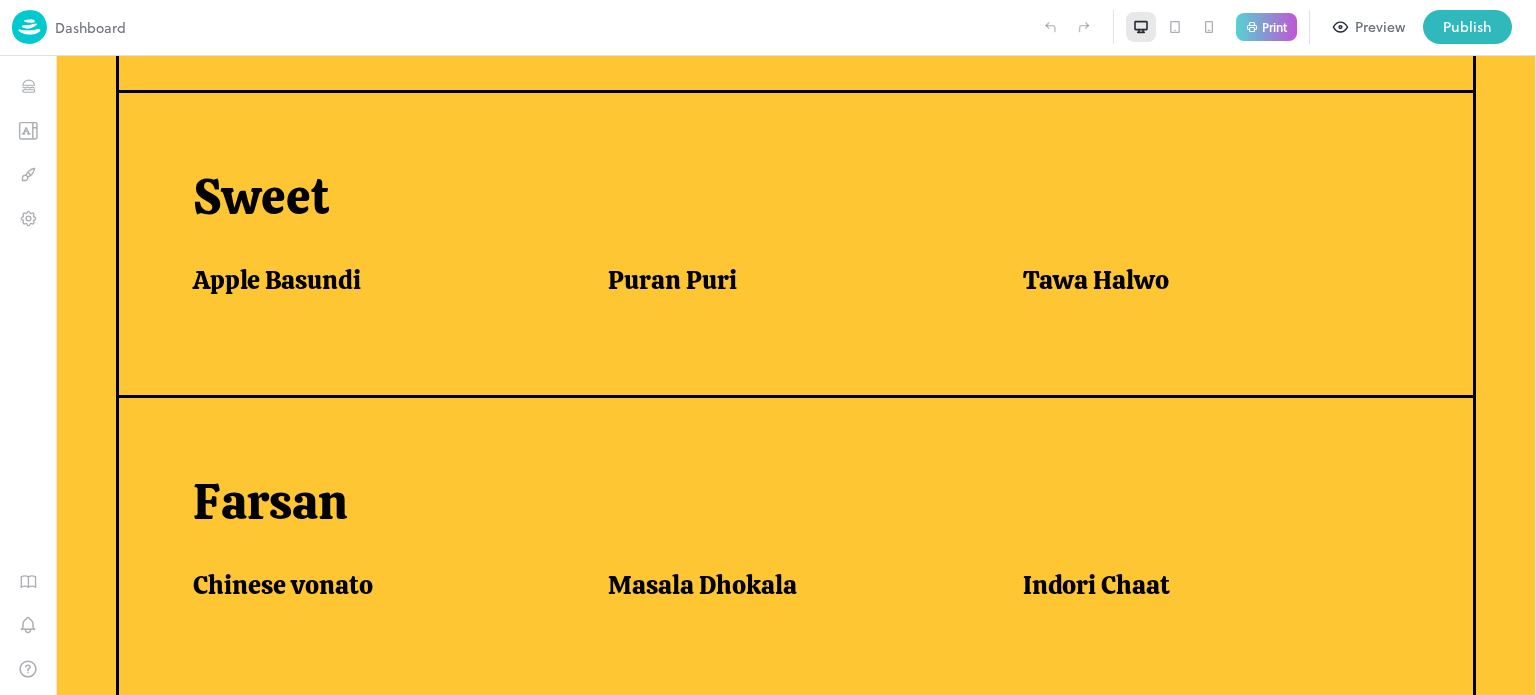 scroll, scrollTop: 869, scrollLeft: 0, axis: vertical 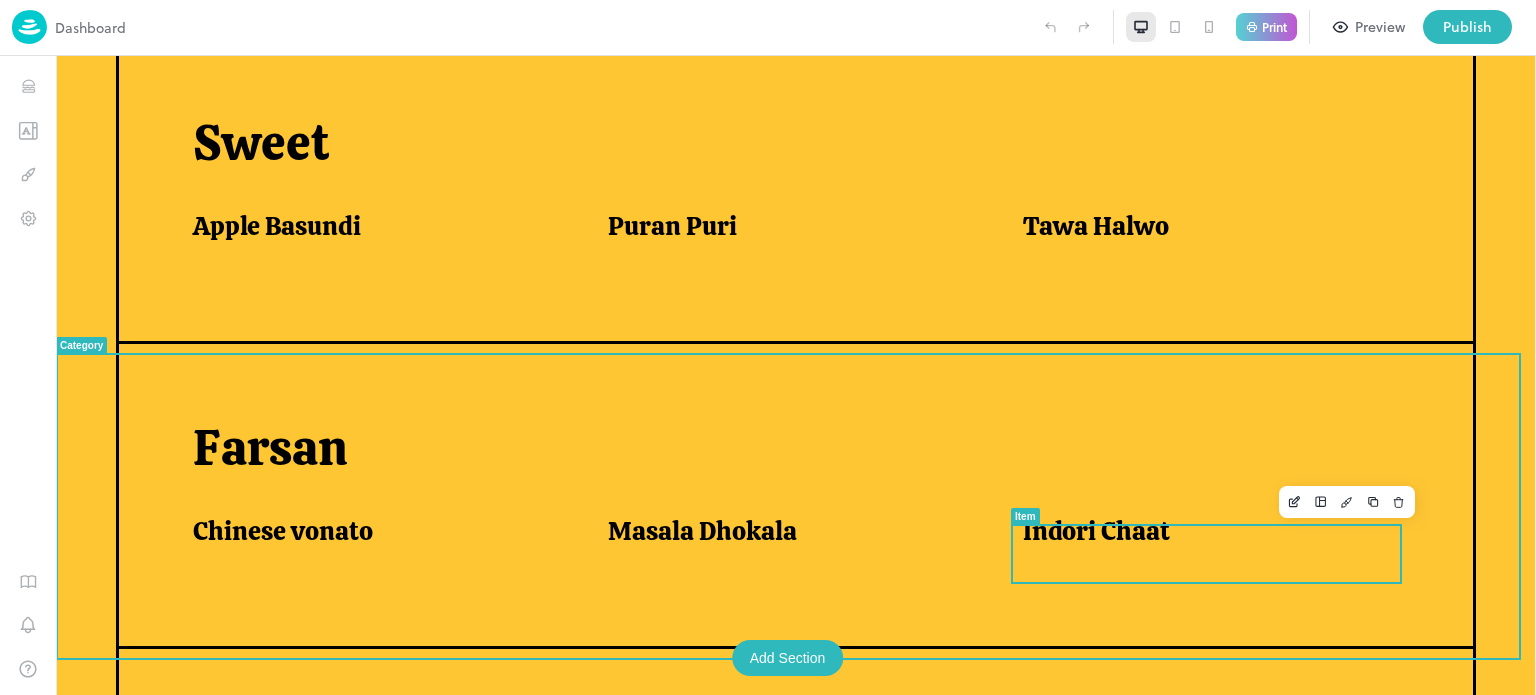 click on "Indori Chaat" at bounding box center (1206, 531) 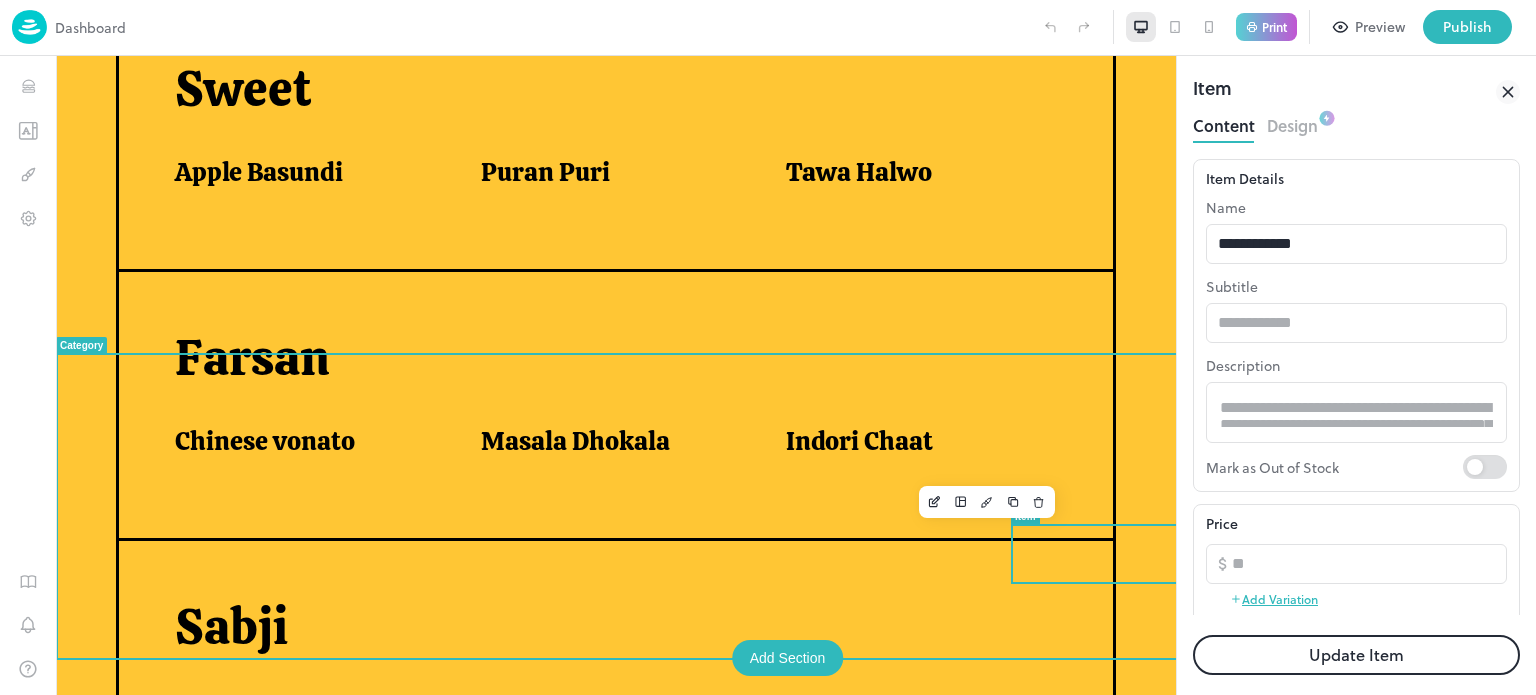 scroll, scrollTop: 859, scrollLeft: 0, axis: vertical 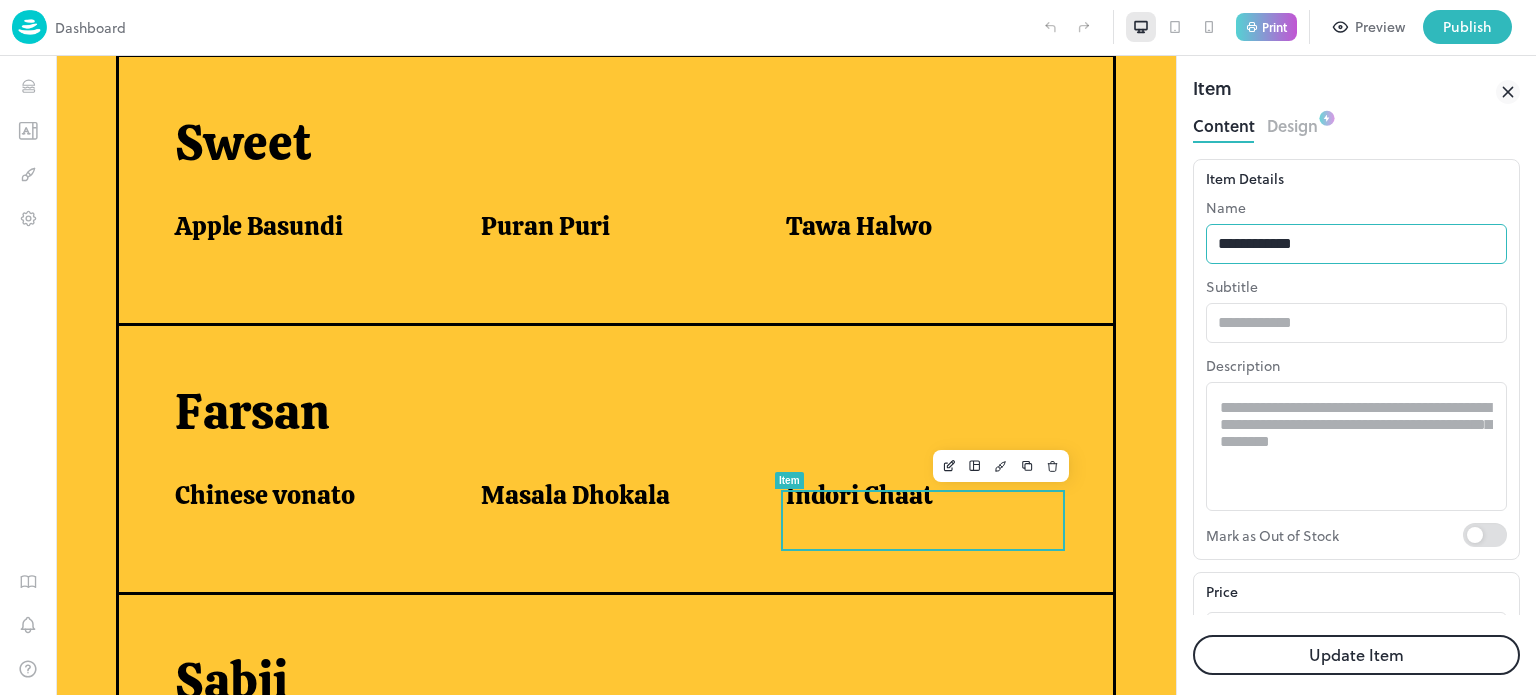 click on "**********" at bounding box center (1356, 244) 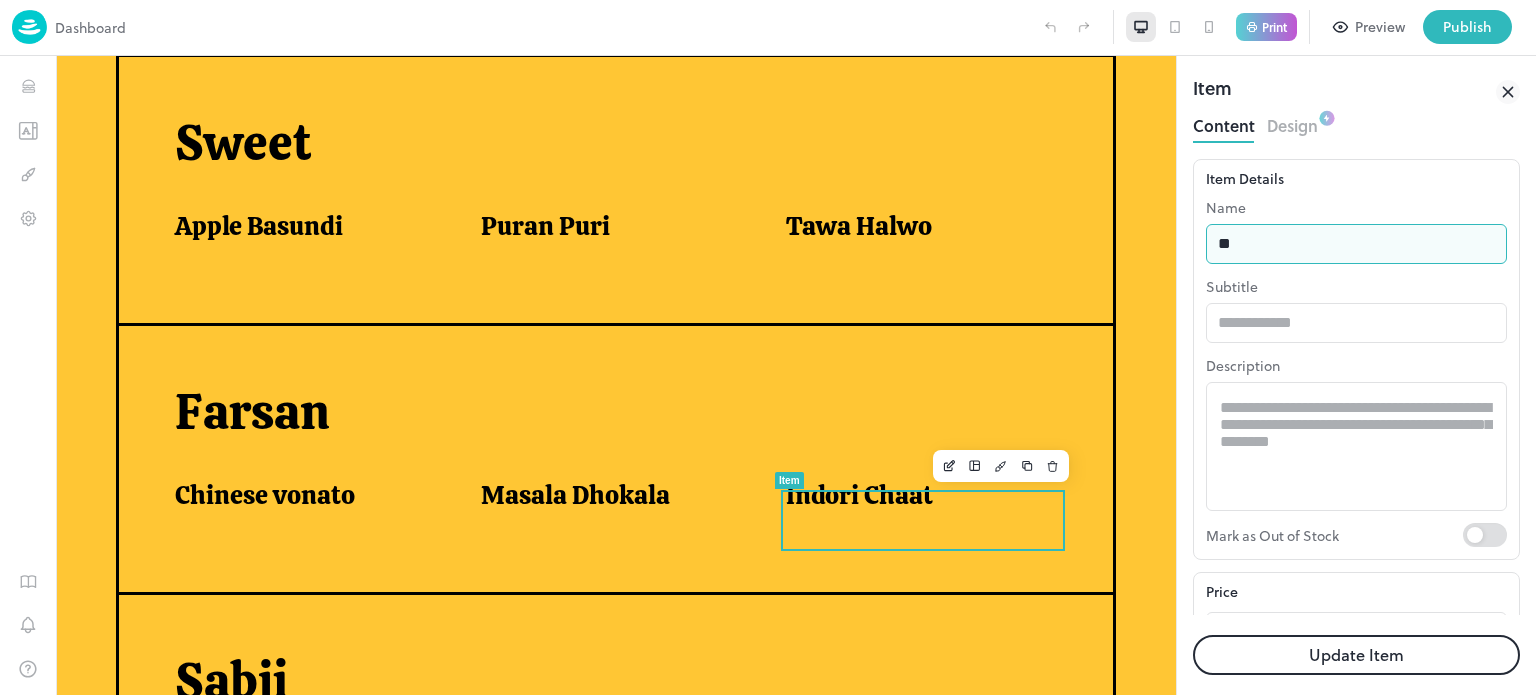 type on "*" 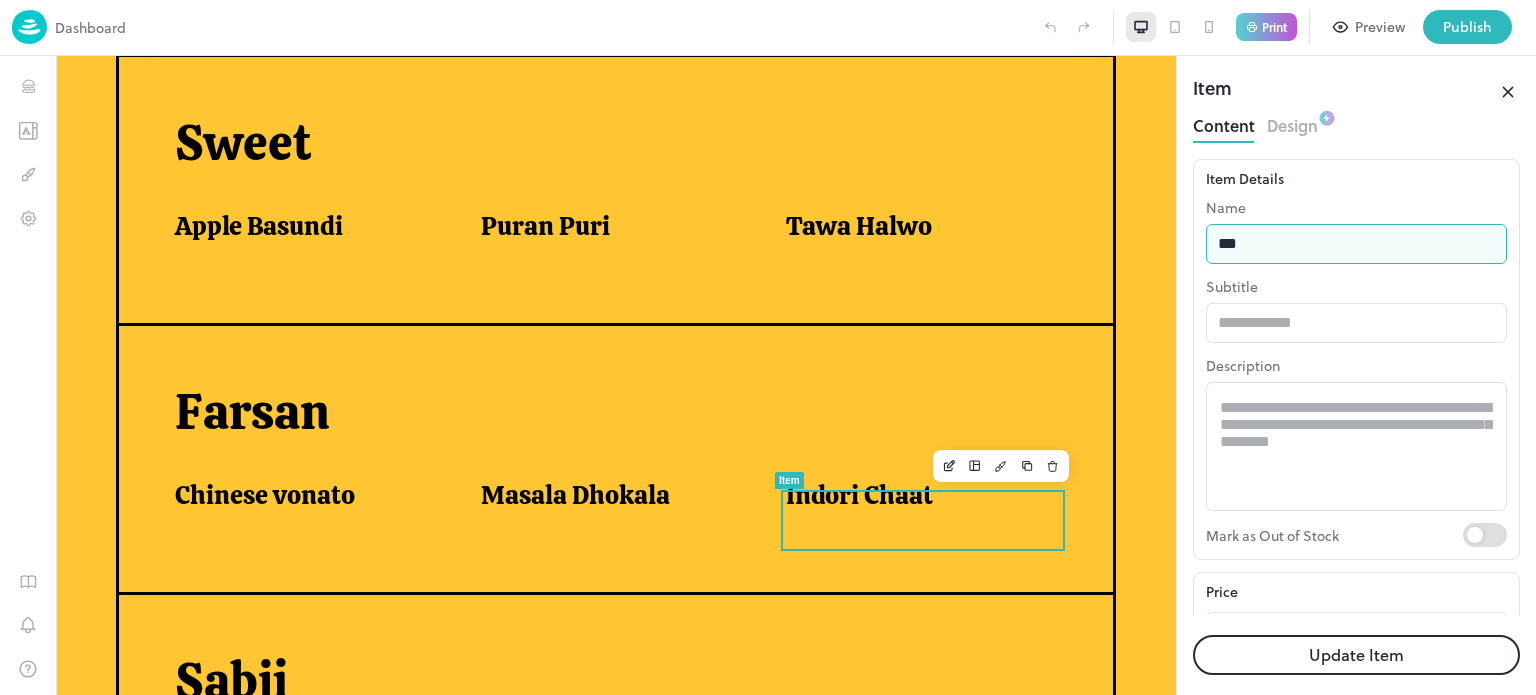 type on "**********" 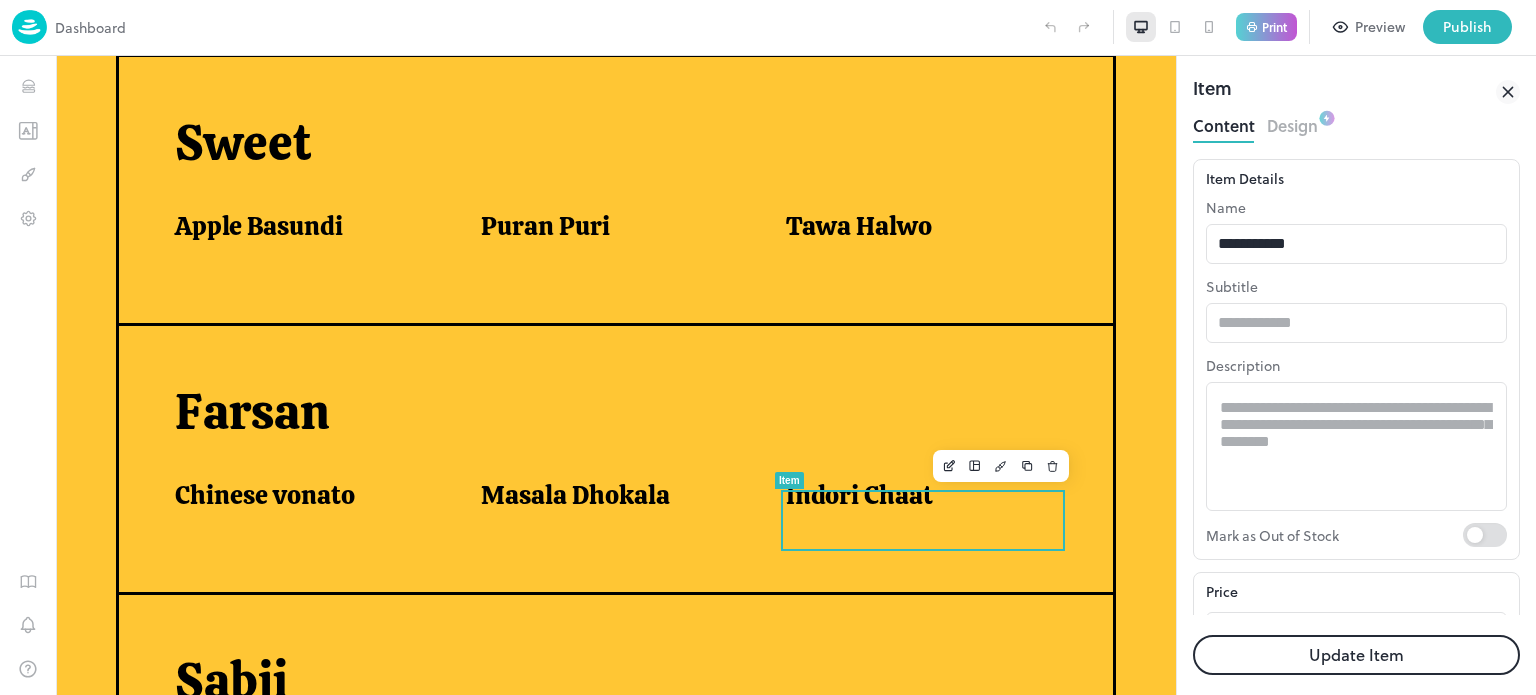 click on "Update Item" at bounding box center [1356, 655] 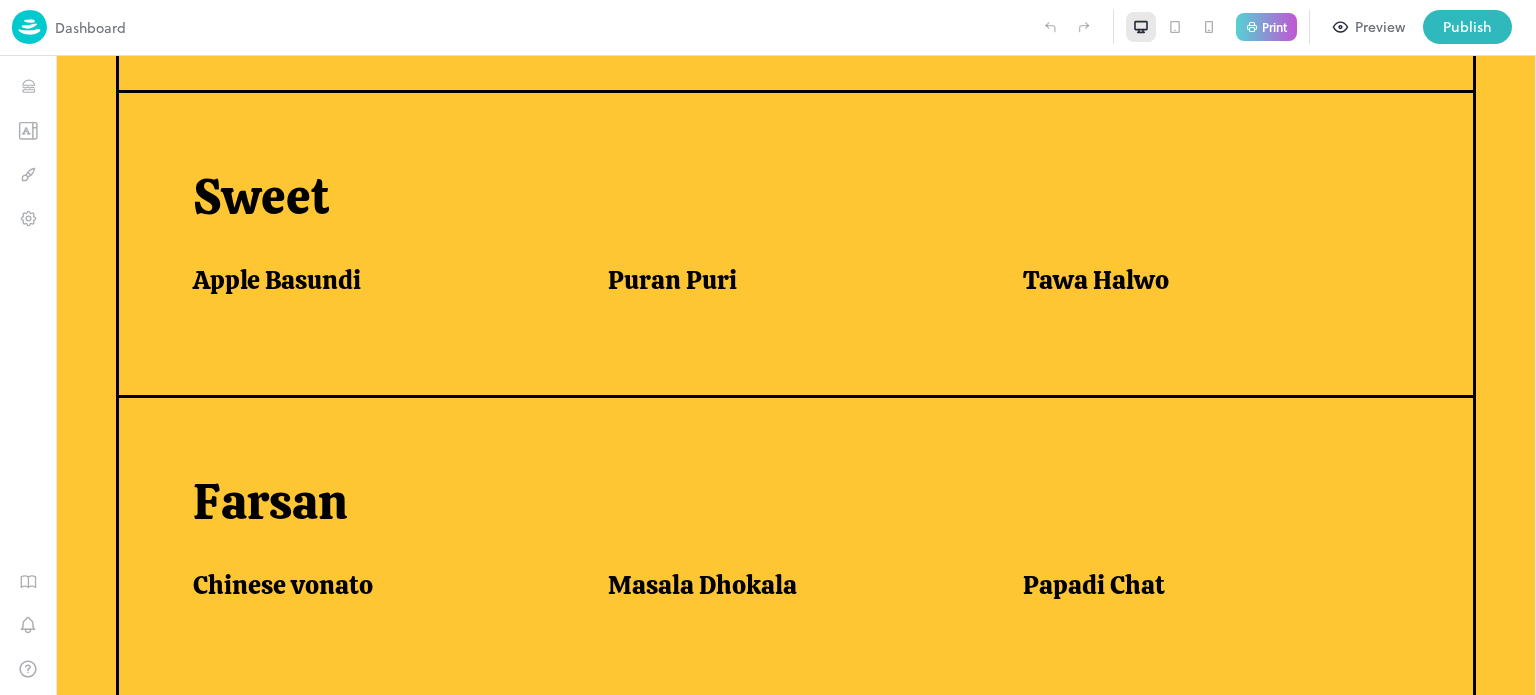 scroll, scrollTop: 1159, scrollLeft: 0, axis: vertical 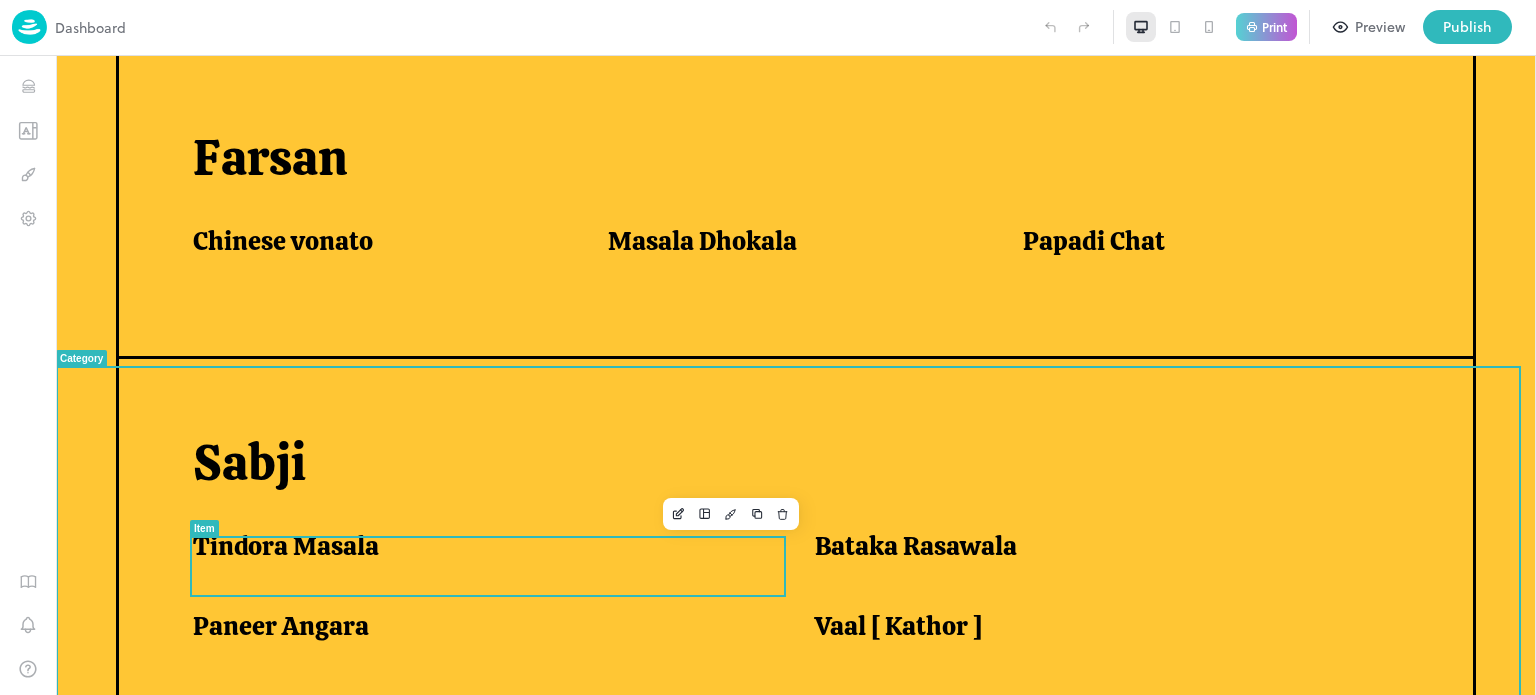 click on "Tindora Masala" at bounding box center (479, 546) 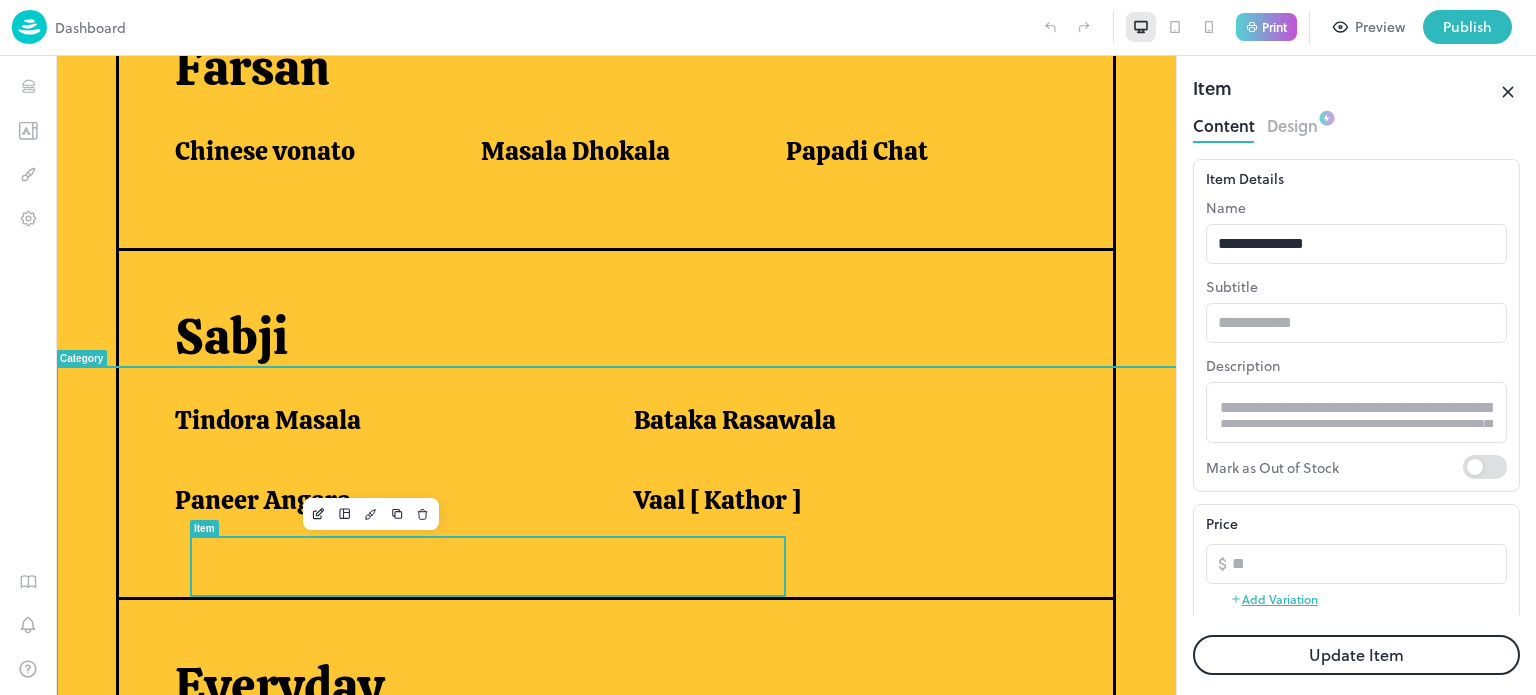 scroll, scrollTop: 1155, scrollLeft: 0, axis: vertical 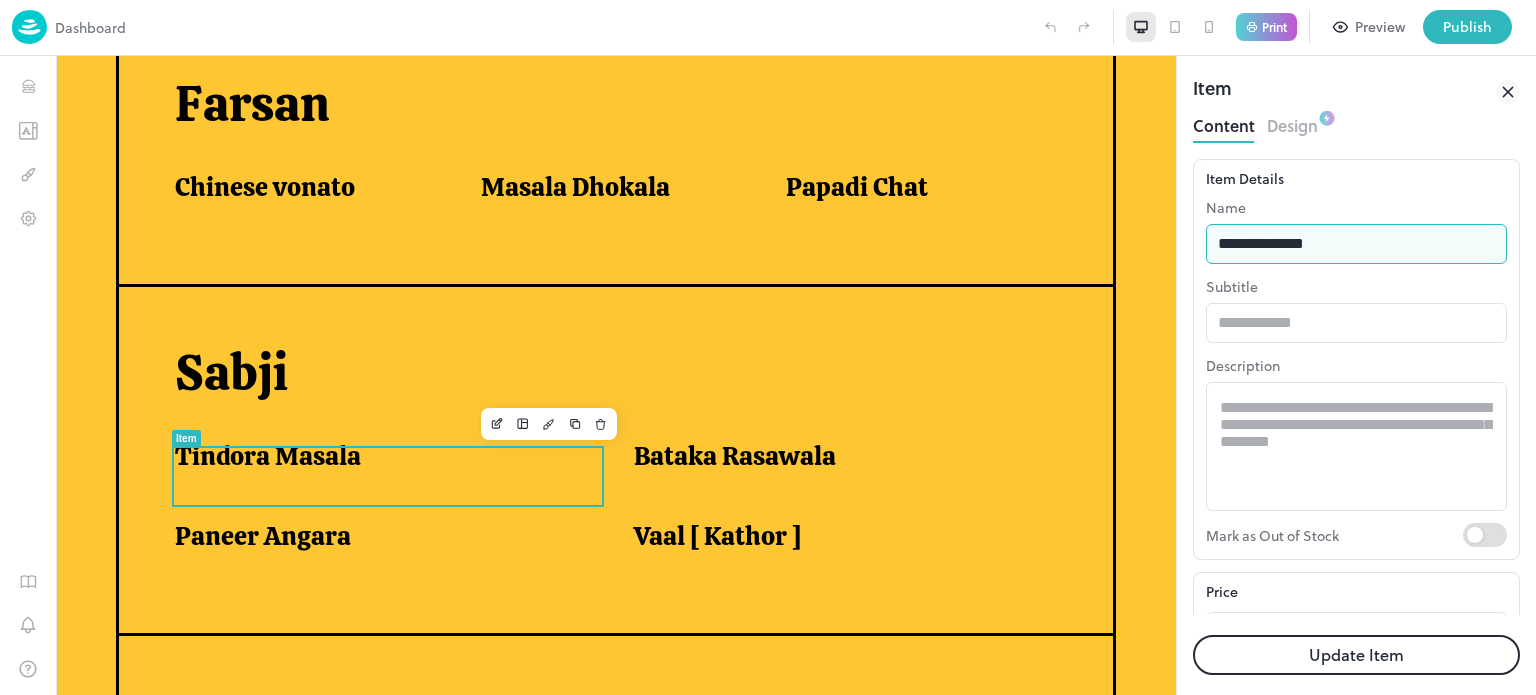 click on "**********" at bounding box center [1356, 244] 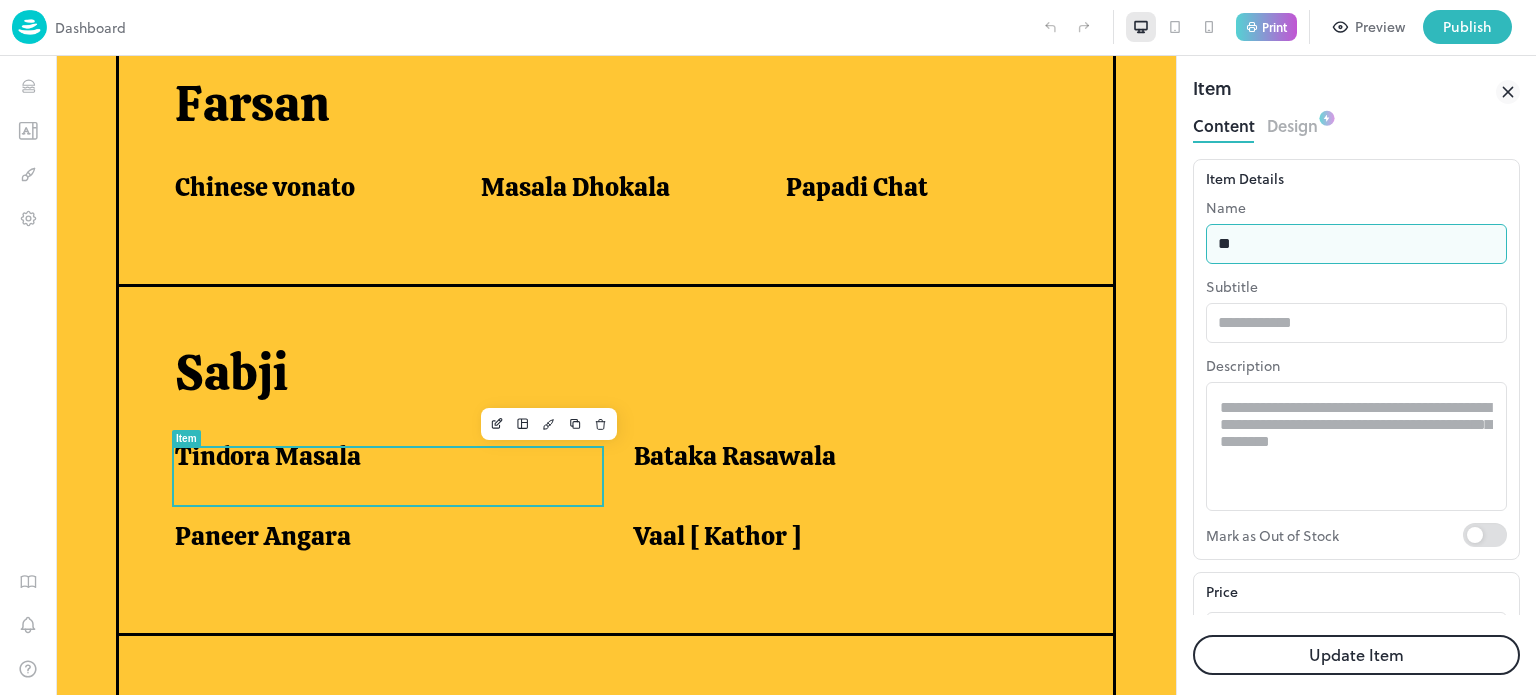 type on "*" 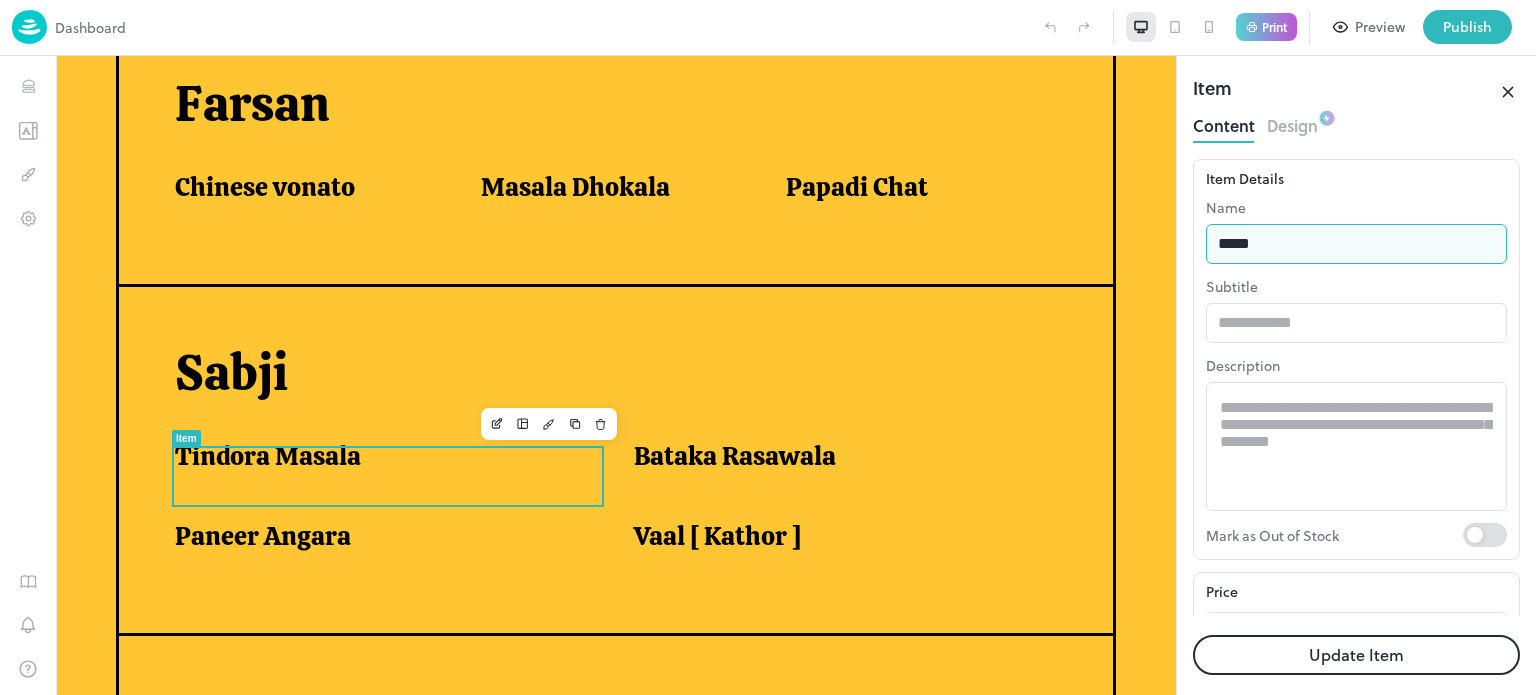 type on "**********" 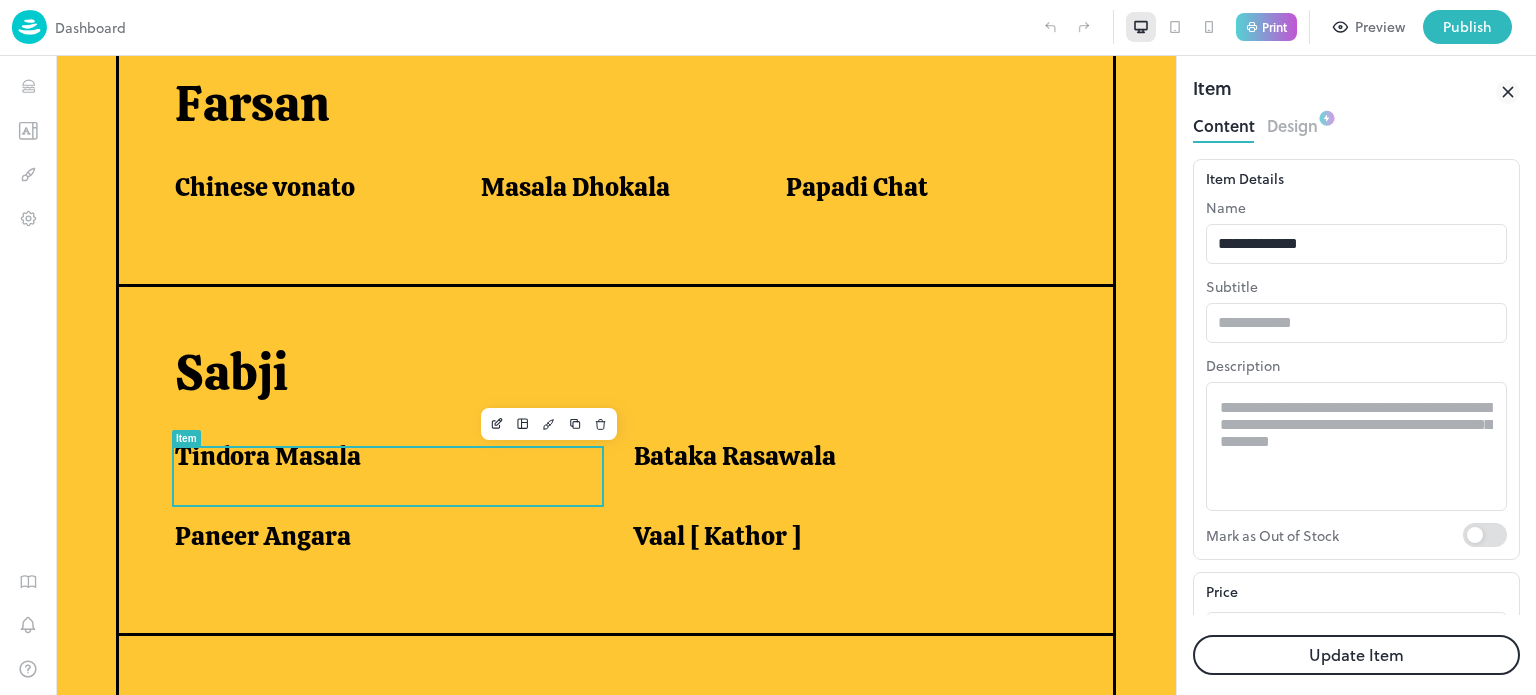 click on "Update Item" at bounding box center [1356, 655] 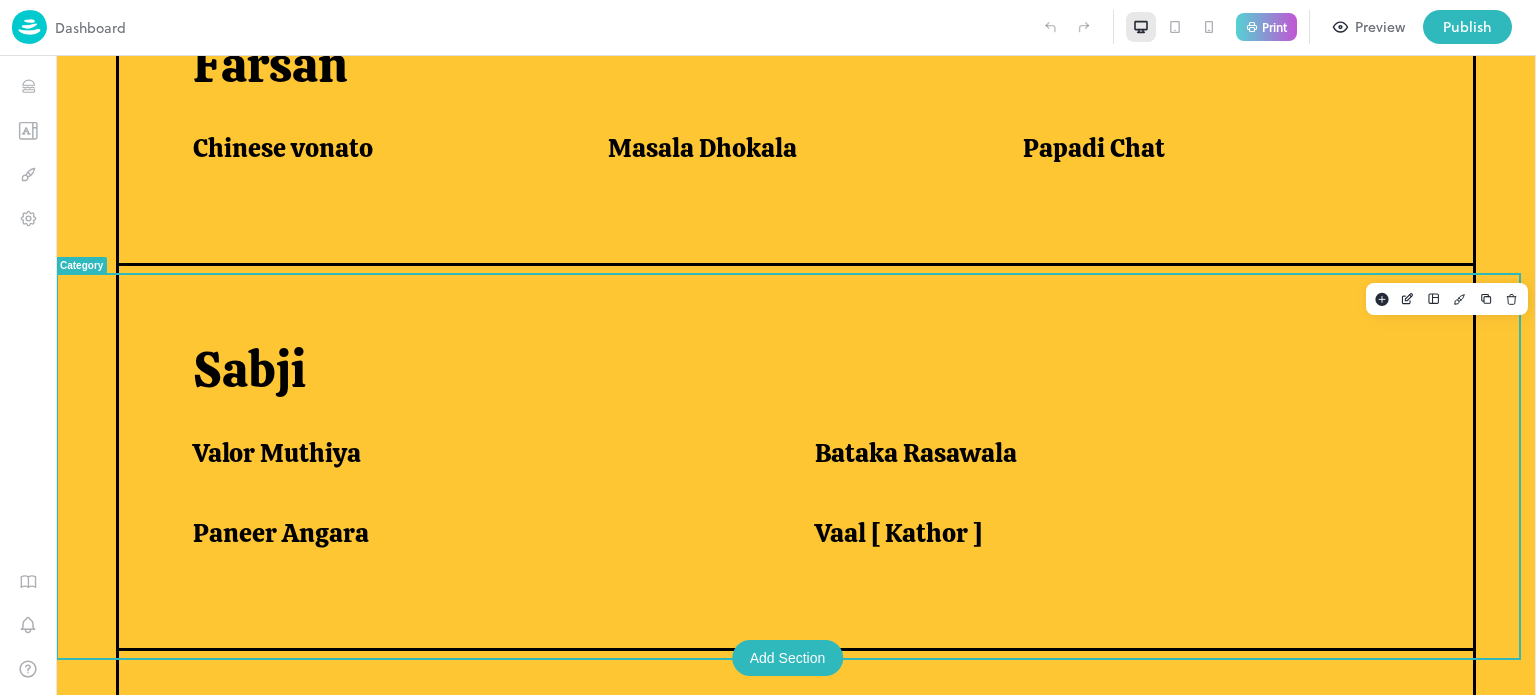 scroll, scrollTop: 1252, scrollLeft: 0, axis: vertical 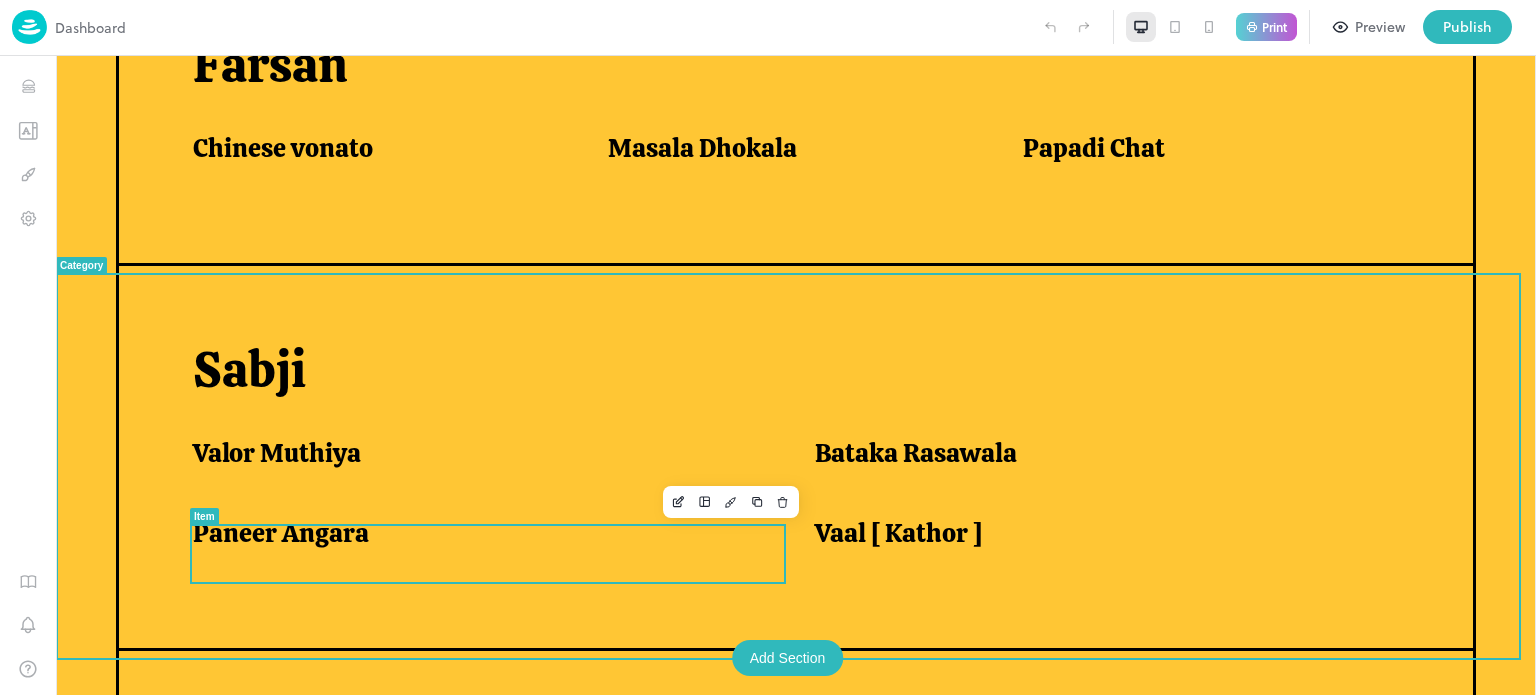 click on "Paneer Angara" at bounding box center (479, 533) 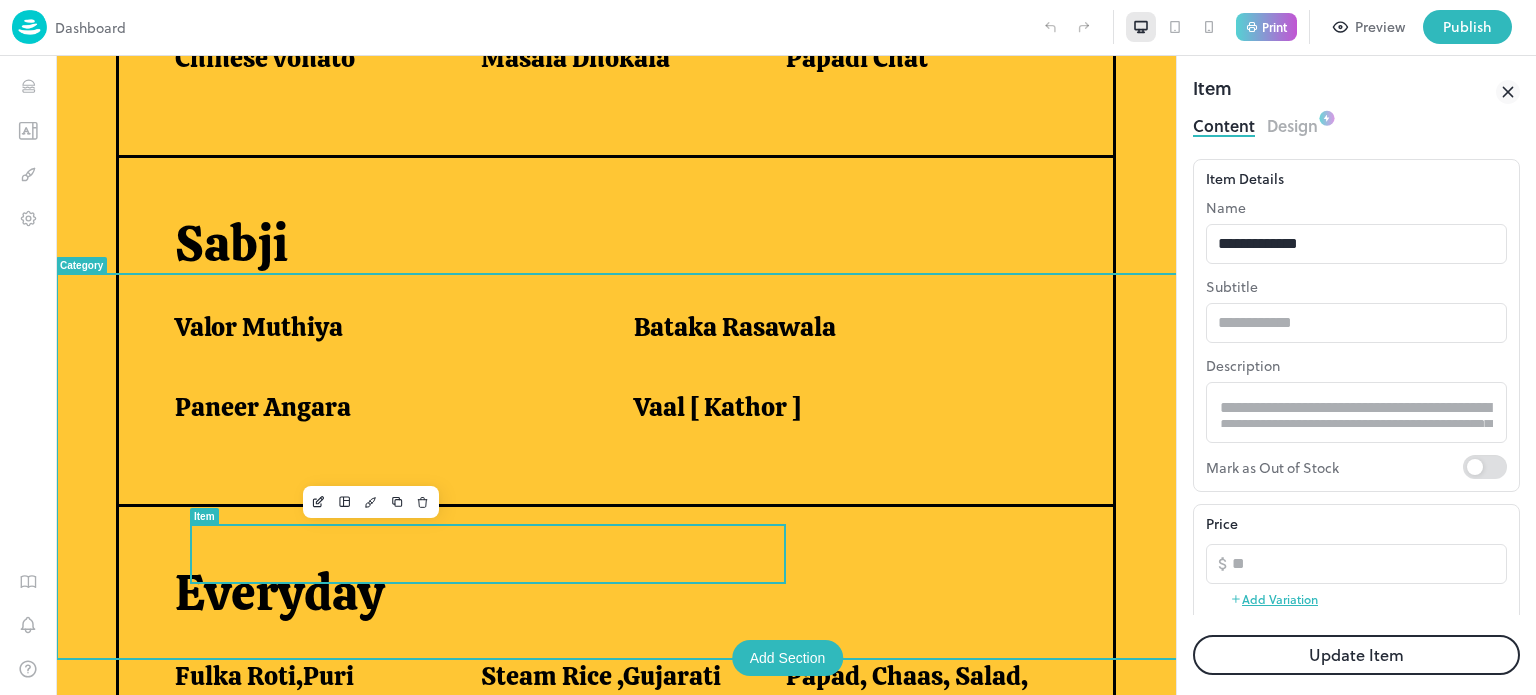 scroll, scrollTop: 1162, scrollLeft: 0, axis: vertical 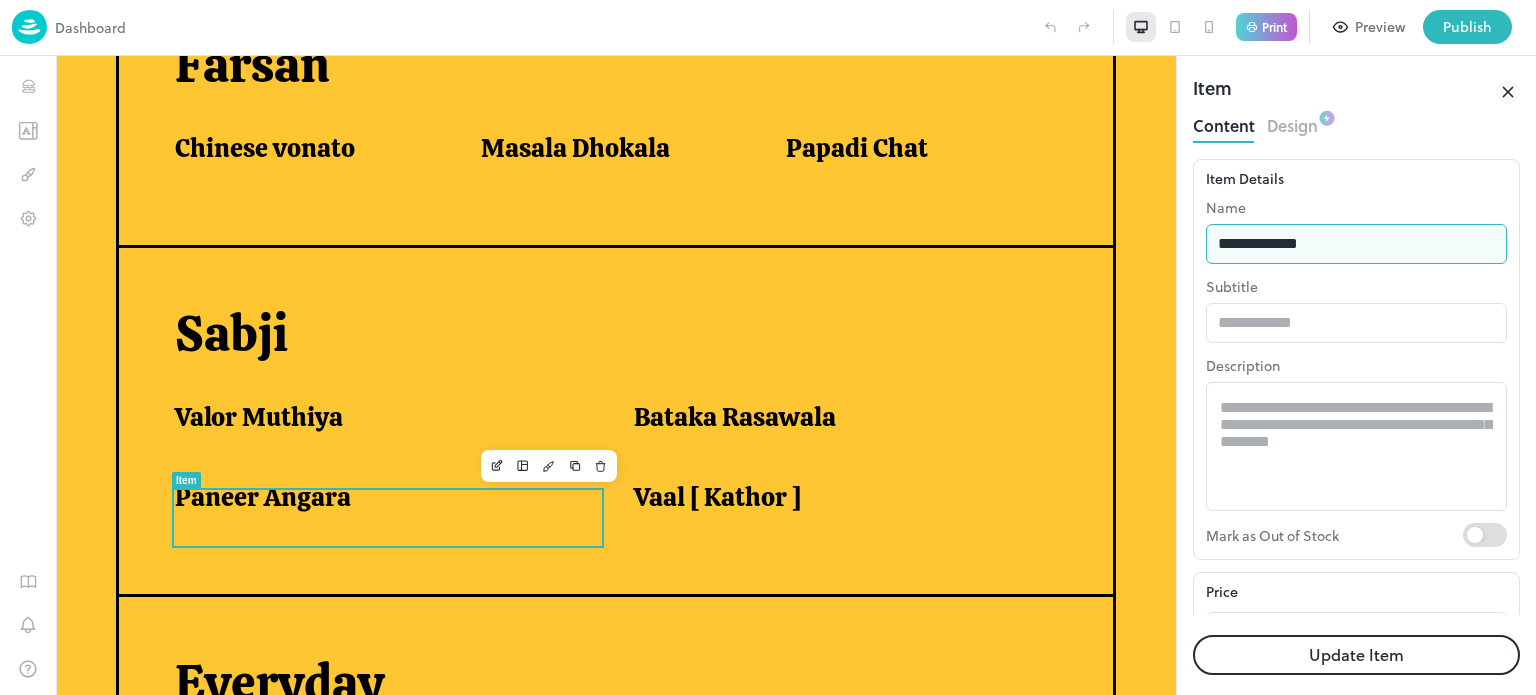 click on "**********" at bounding box center [1356, 244] 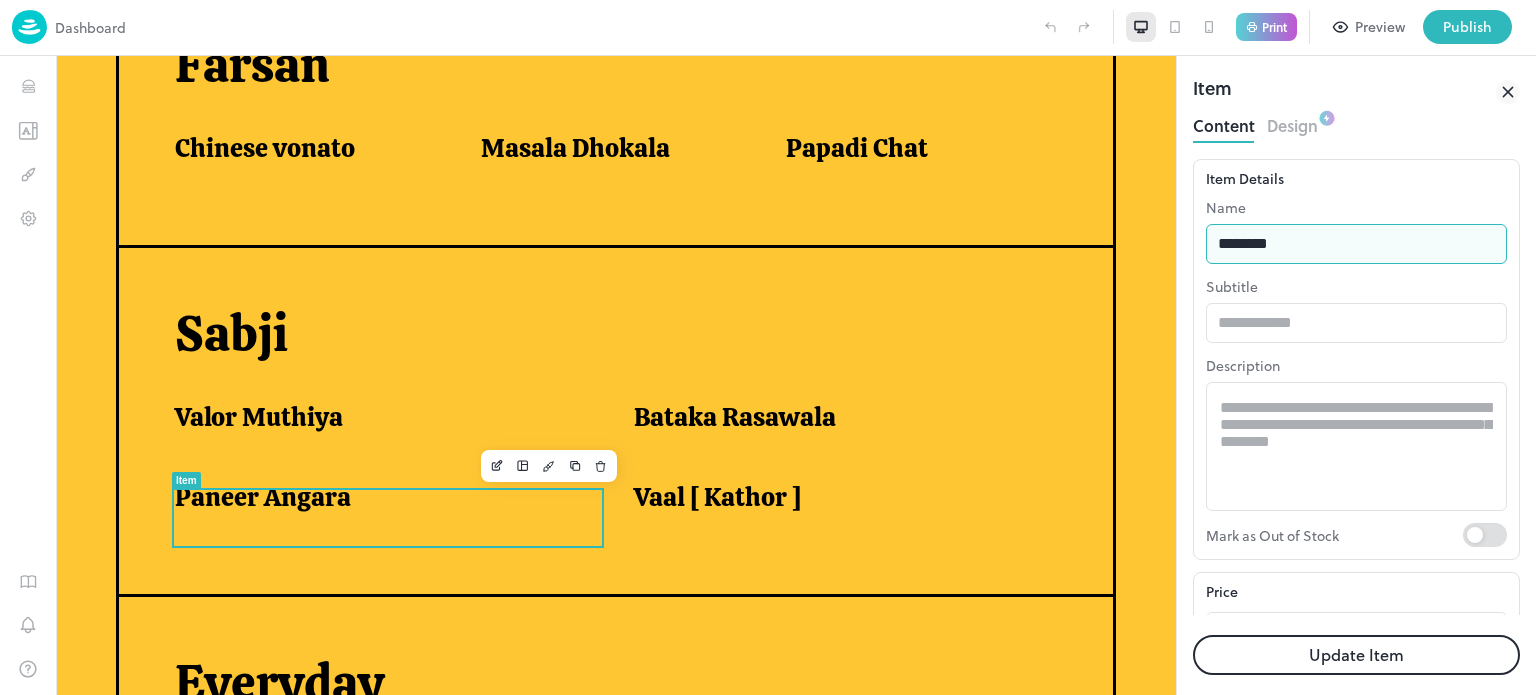 type on "**********" 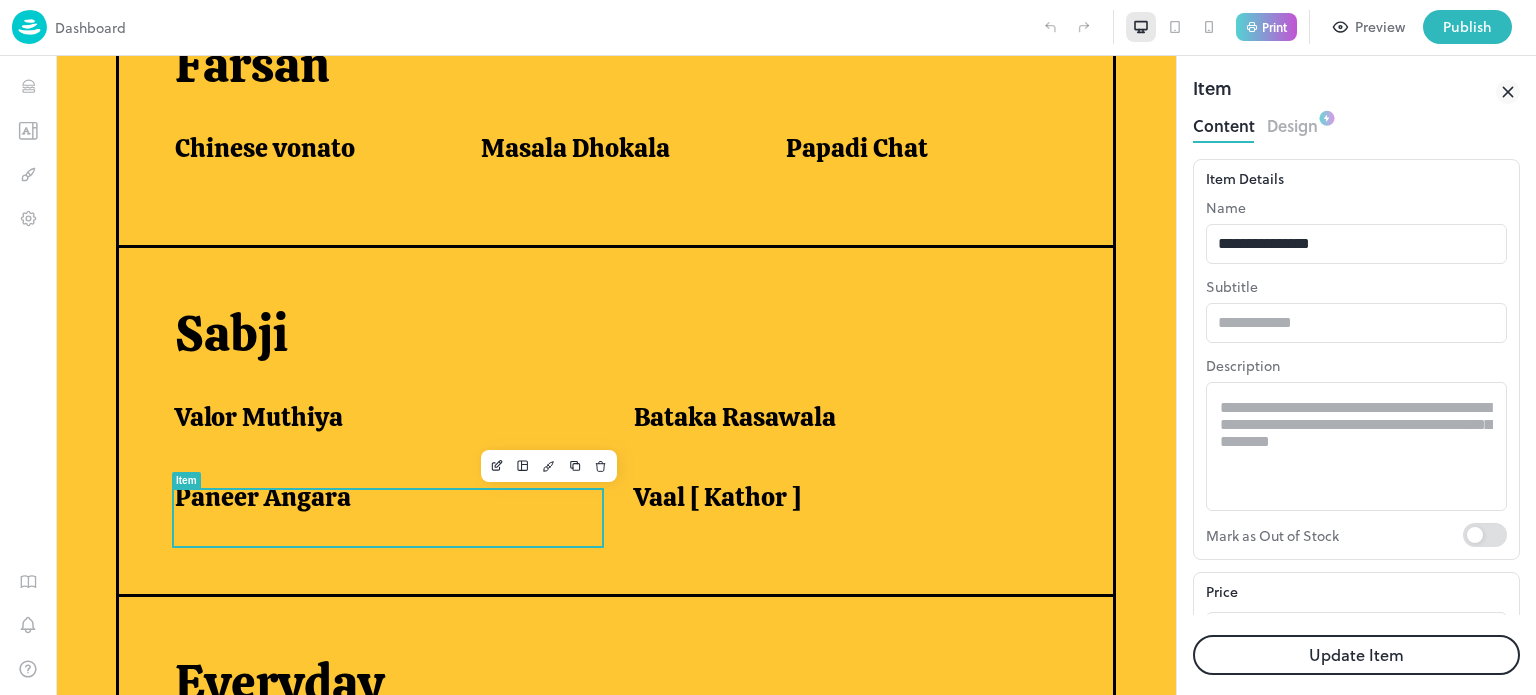 click on "Update Item" at bounding box center [1356, 655] 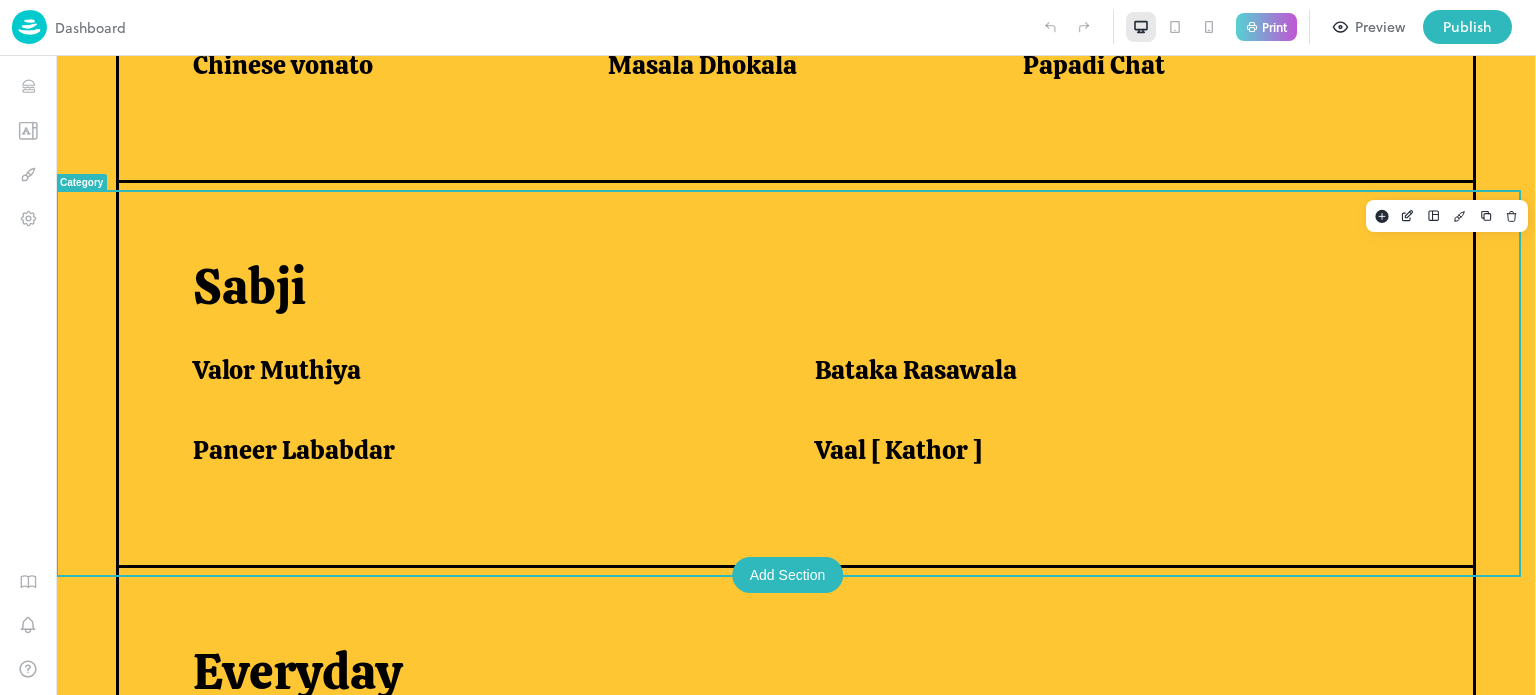 scroll, scrollTop: 1336, scrollLeft: 0, axis: vertical 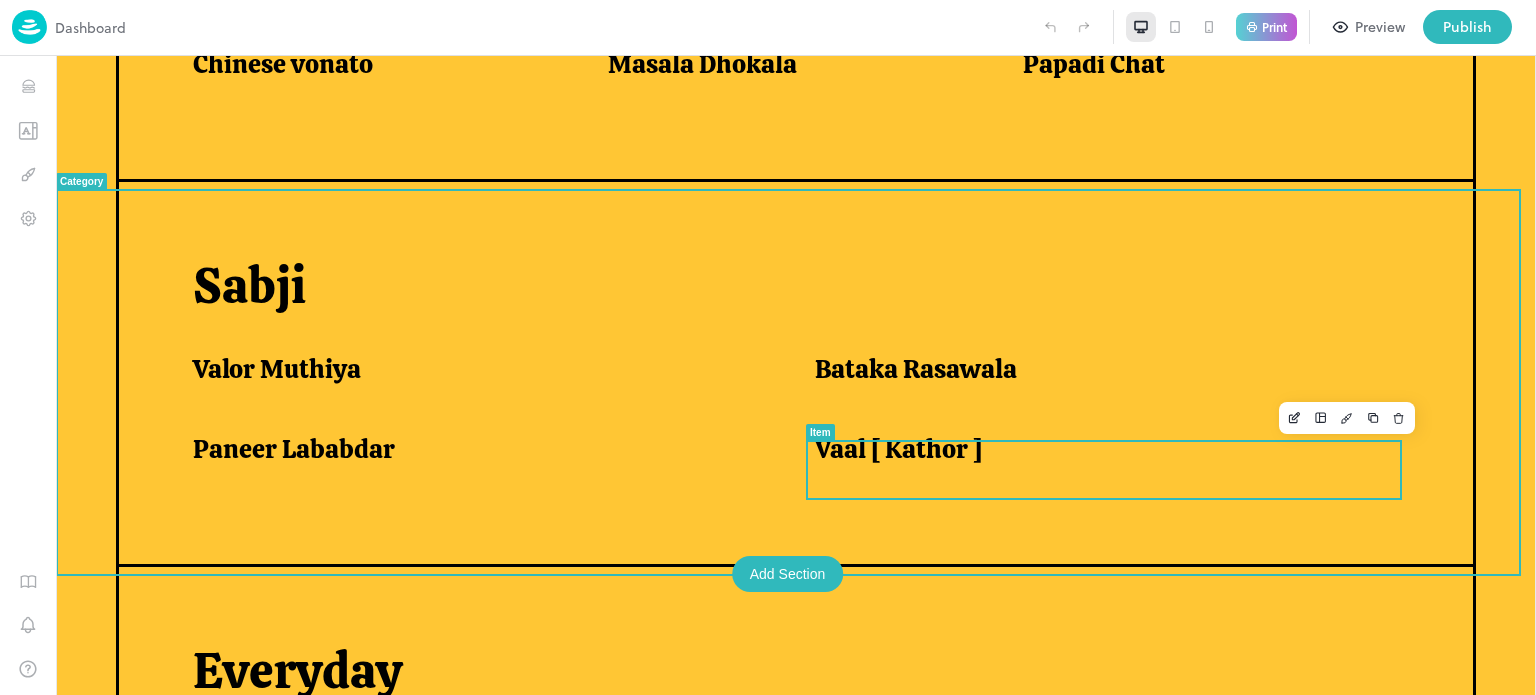 click on "Vaal [ Kathor ]" at bounding box center (898, 449) 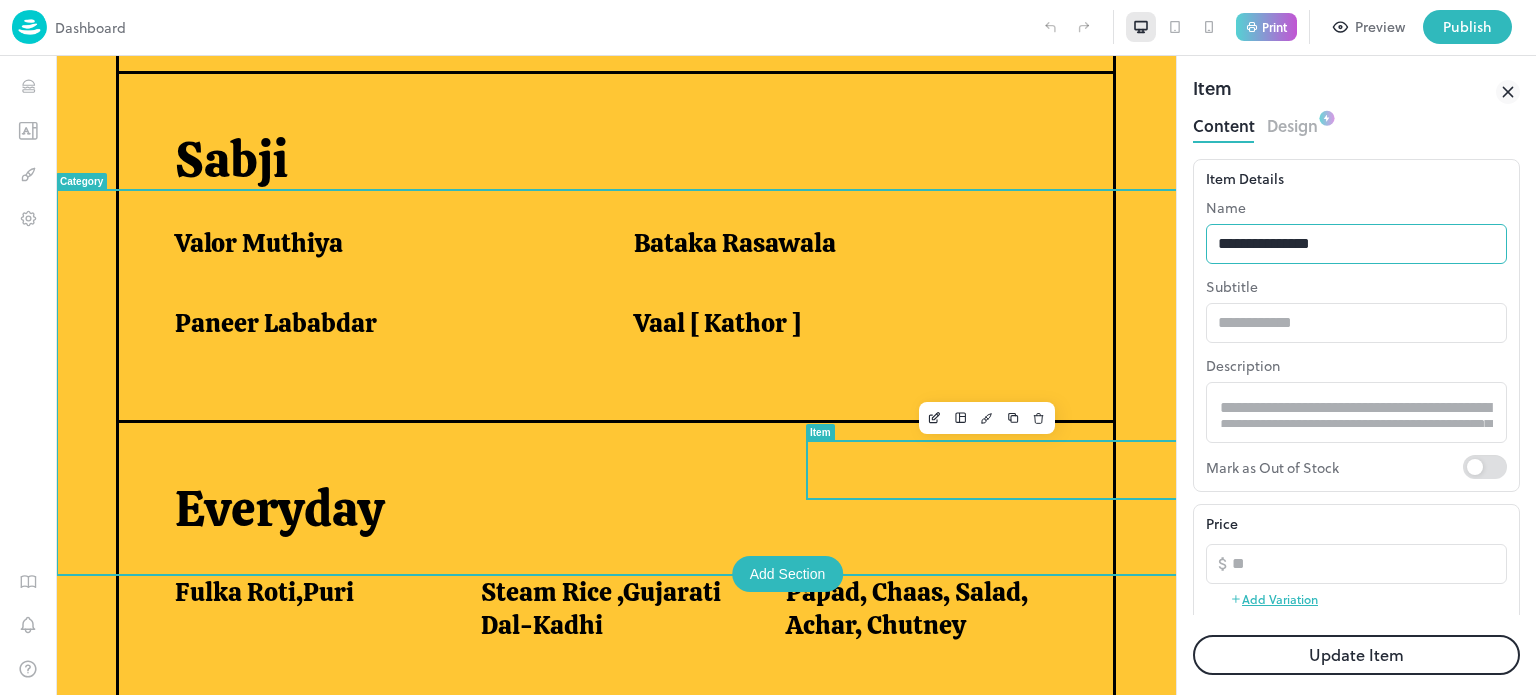 scroll, scrollTop: 1245, scrollLeft: 0, axis: vertical 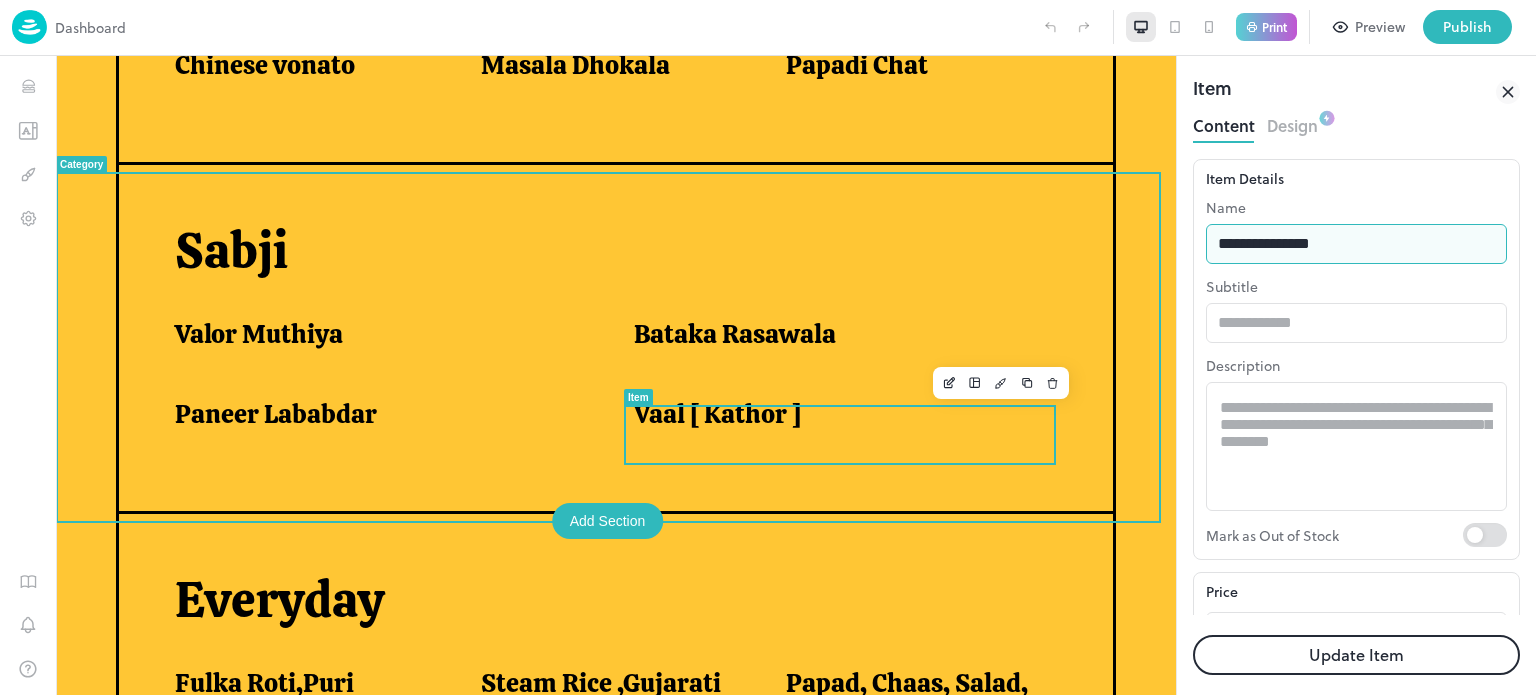 click on "**********" at bounding box center [1356, 244] 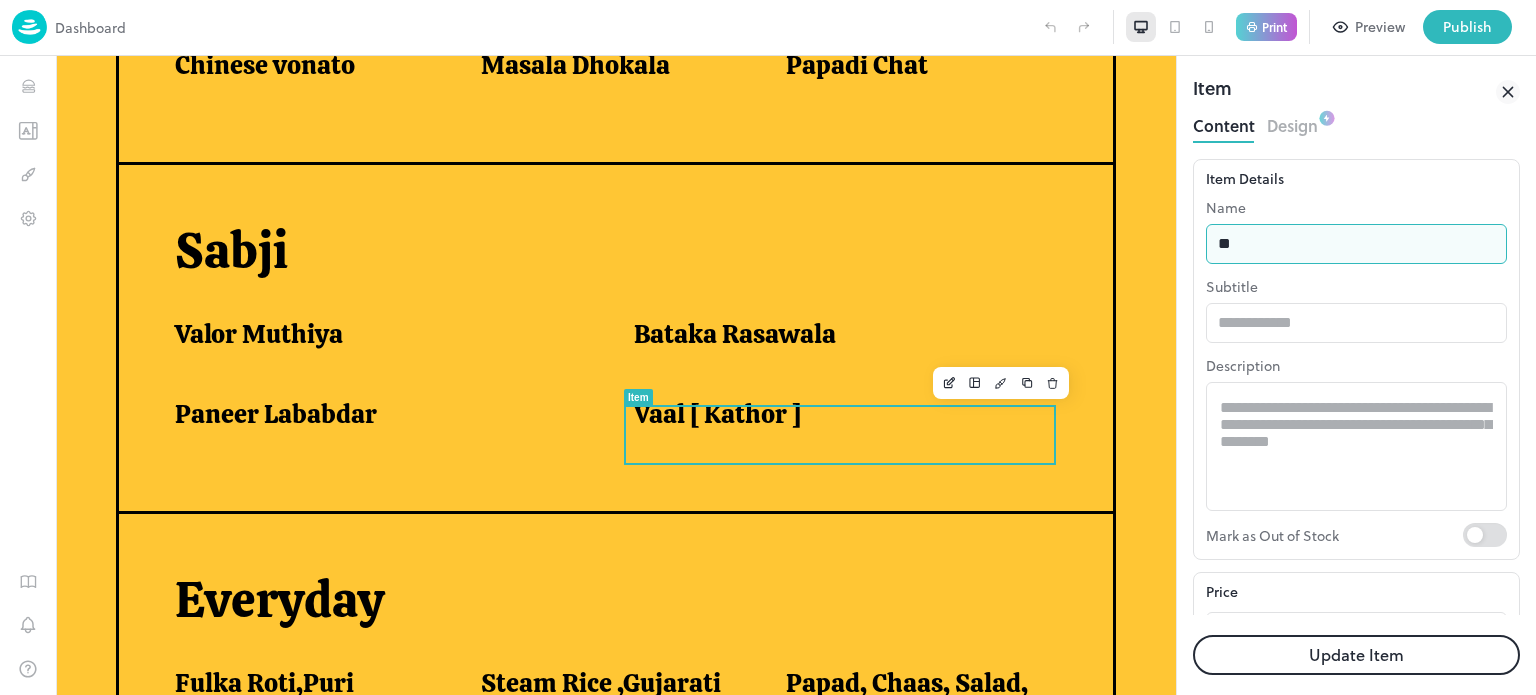 type on "*" 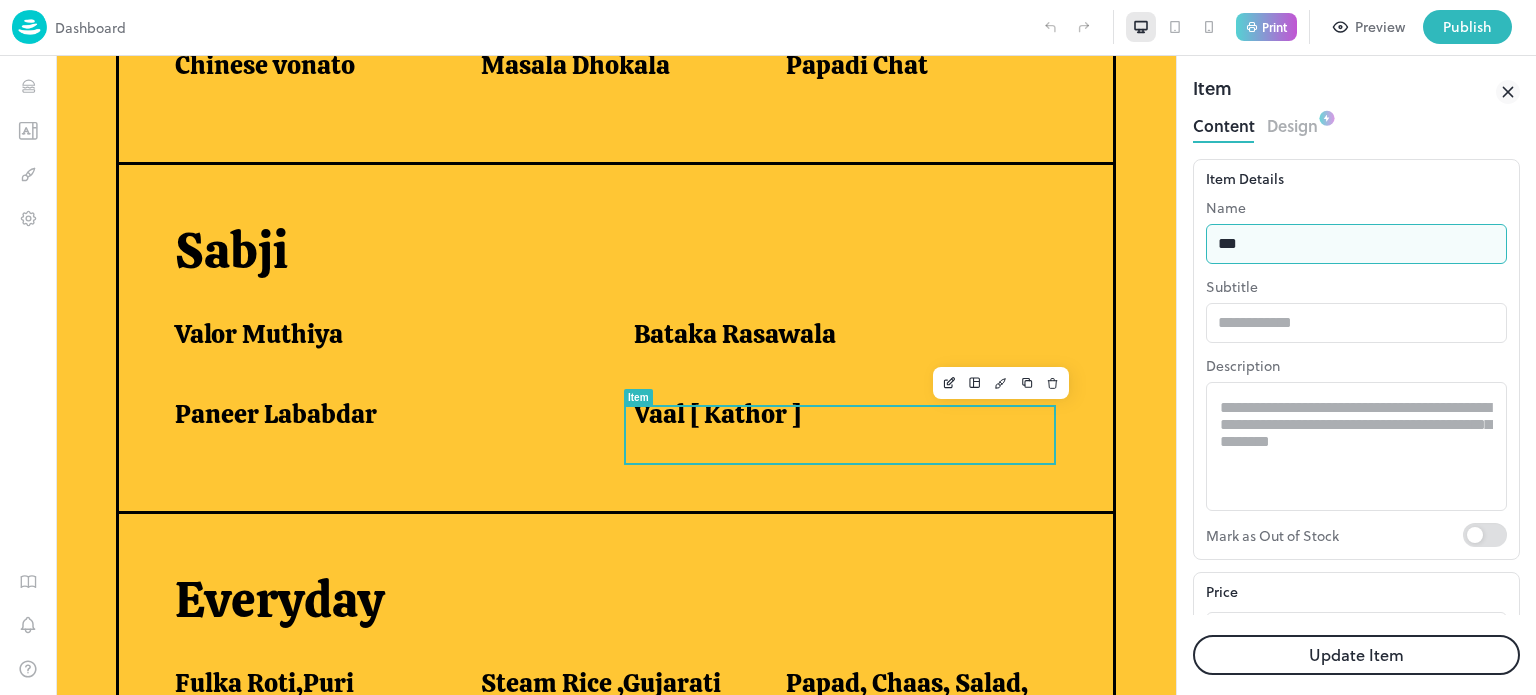 type on "**********" 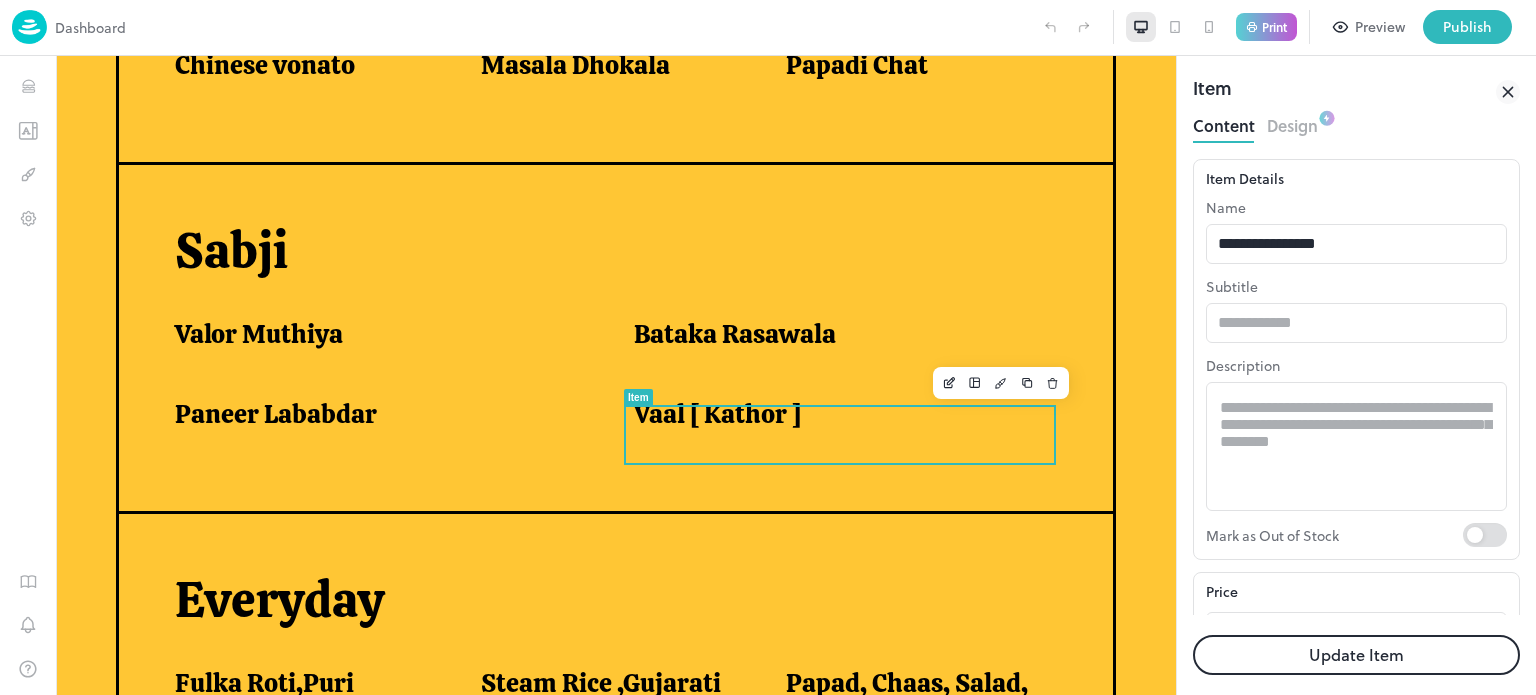 click on "Update Item" at bounding box center (1356, 655) 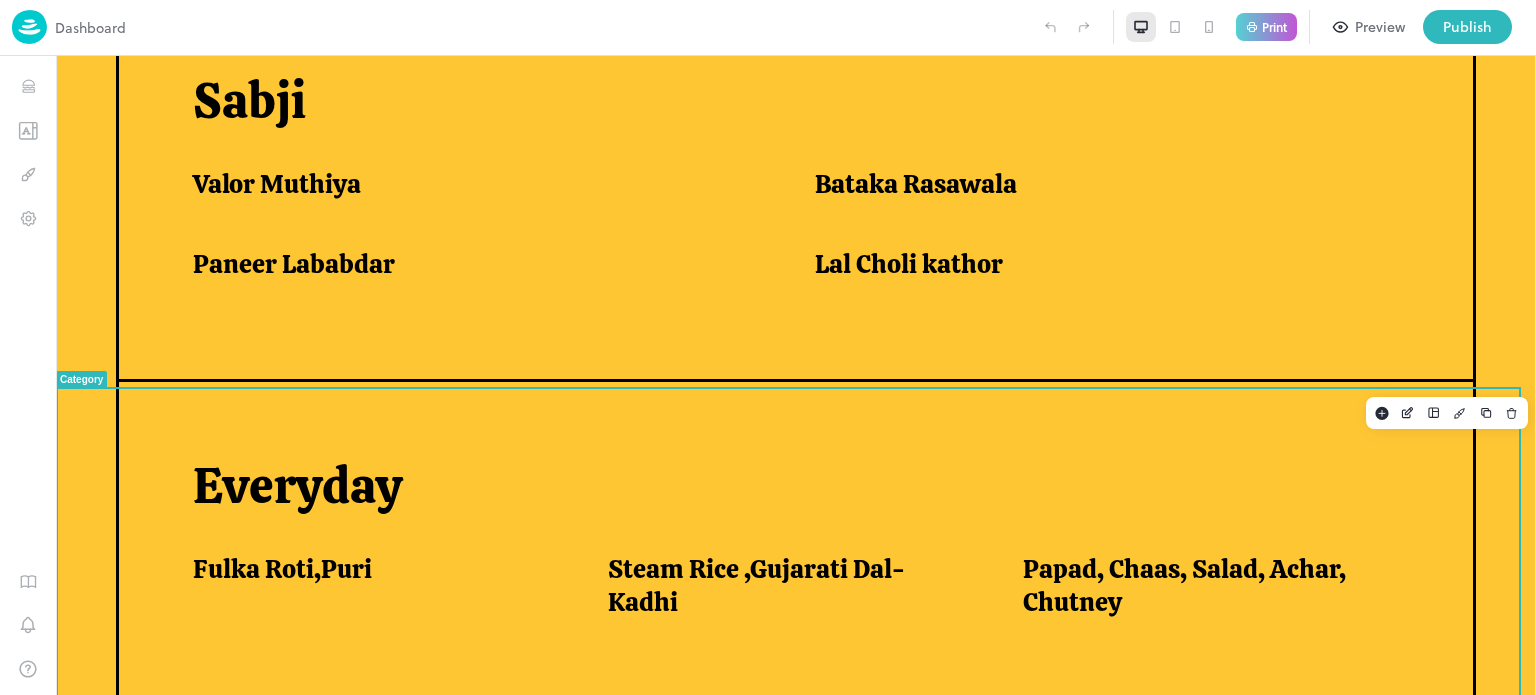 scroll, scrollTop: 1711, scrollLeft: 0, axis: vertical 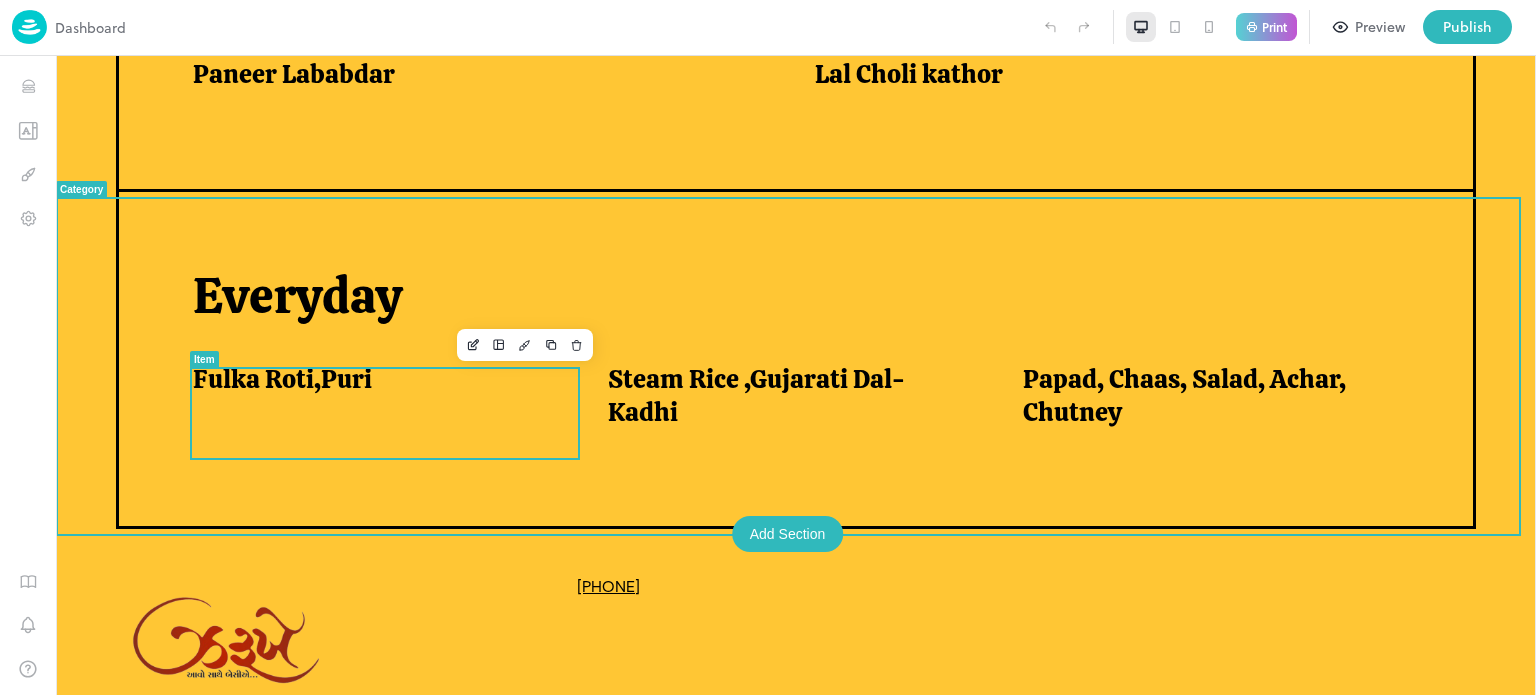 click on "Fulka Roti,Puri" at bounding box center [282, 379] 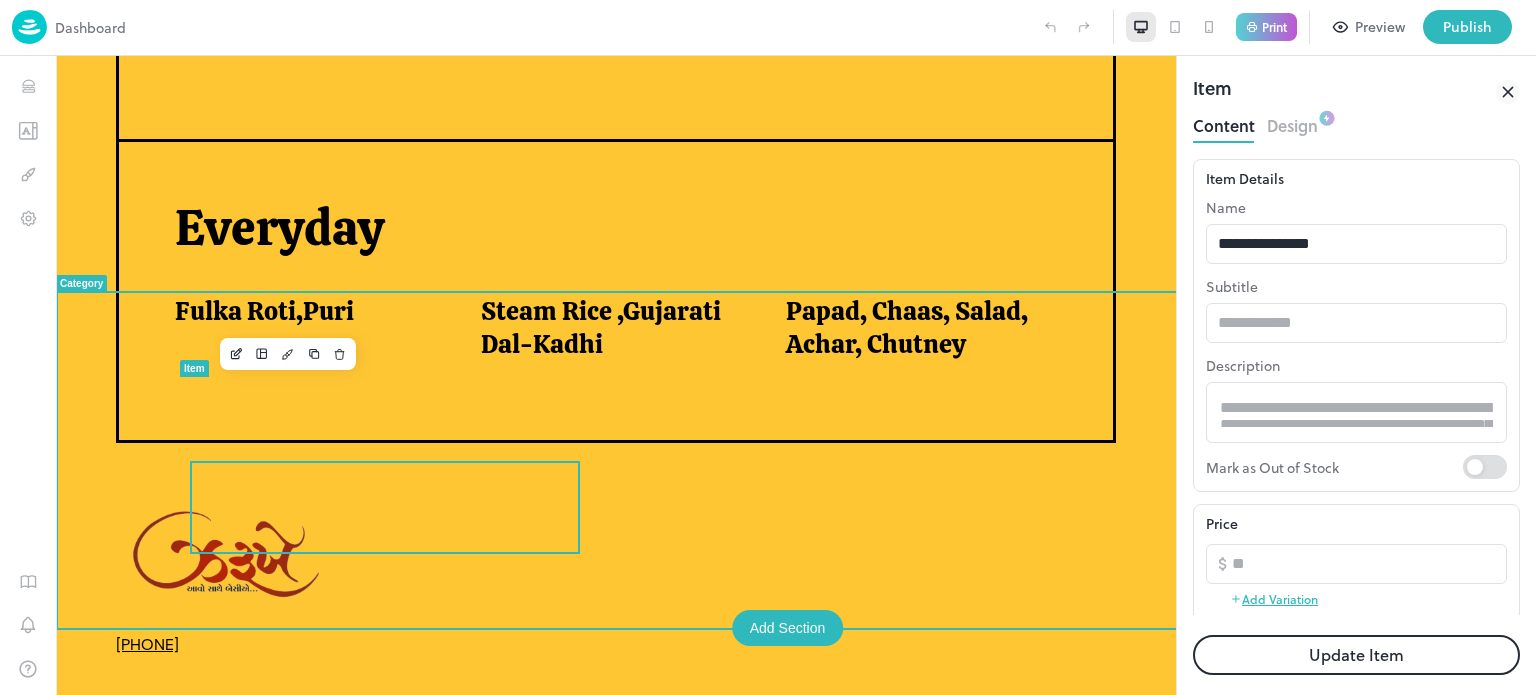 scroll, scrollTop: 0, scrollLeft: 0, axis: both 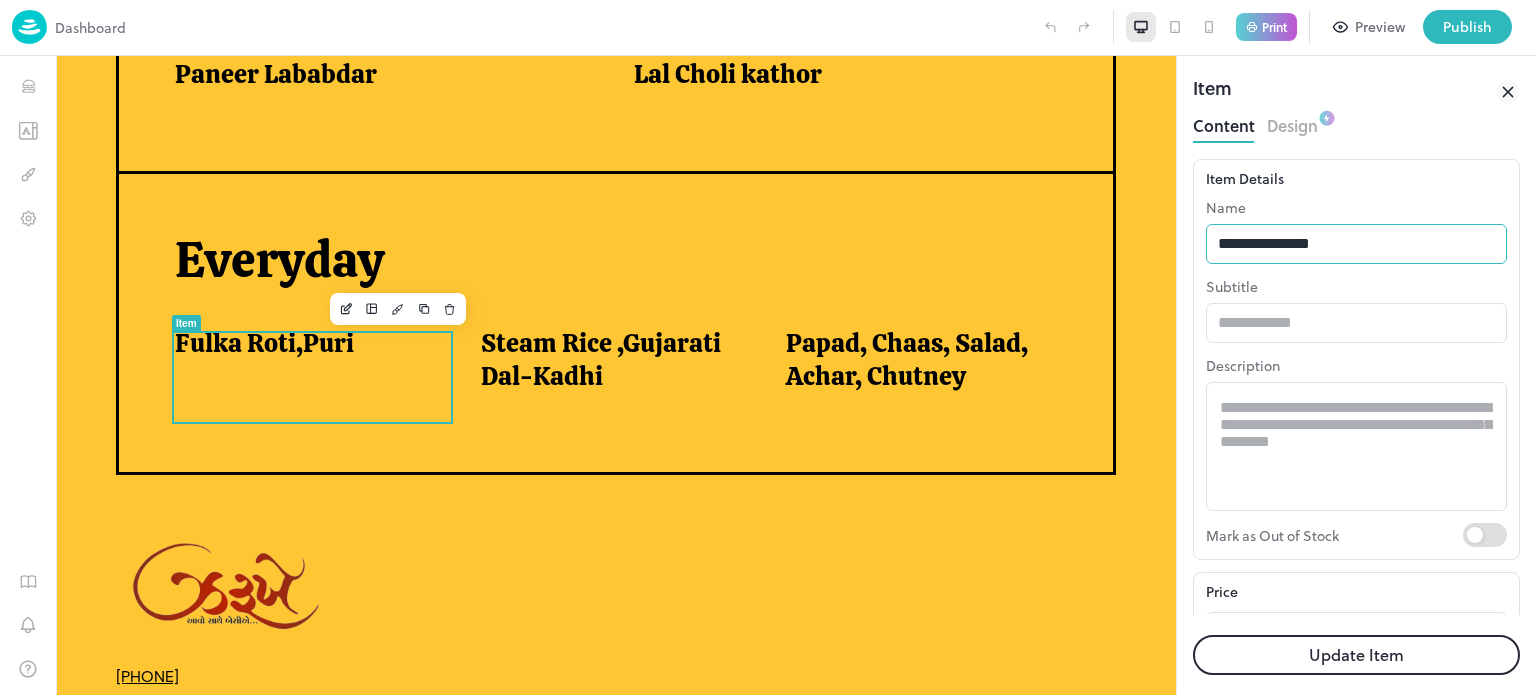 click on "**********" at bounding box center (1356, 244) 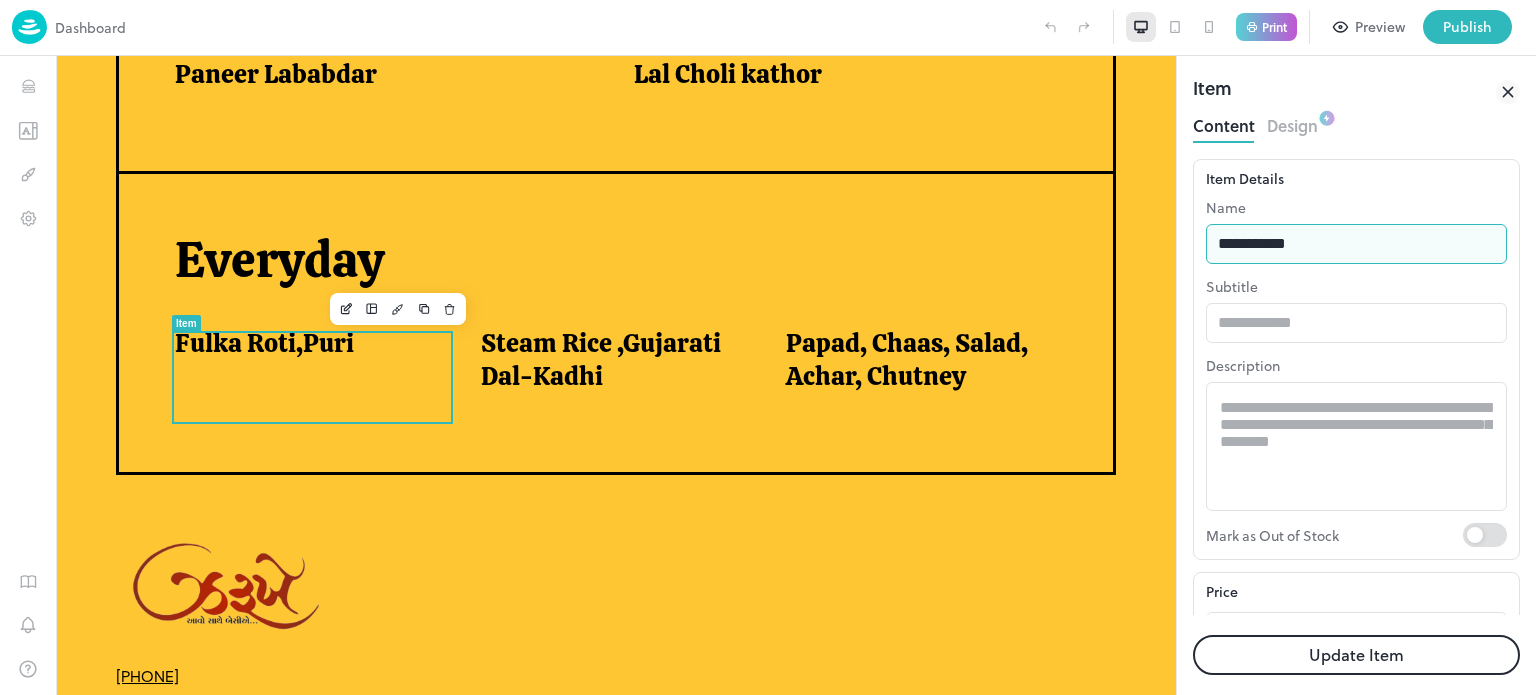 type on "**********" 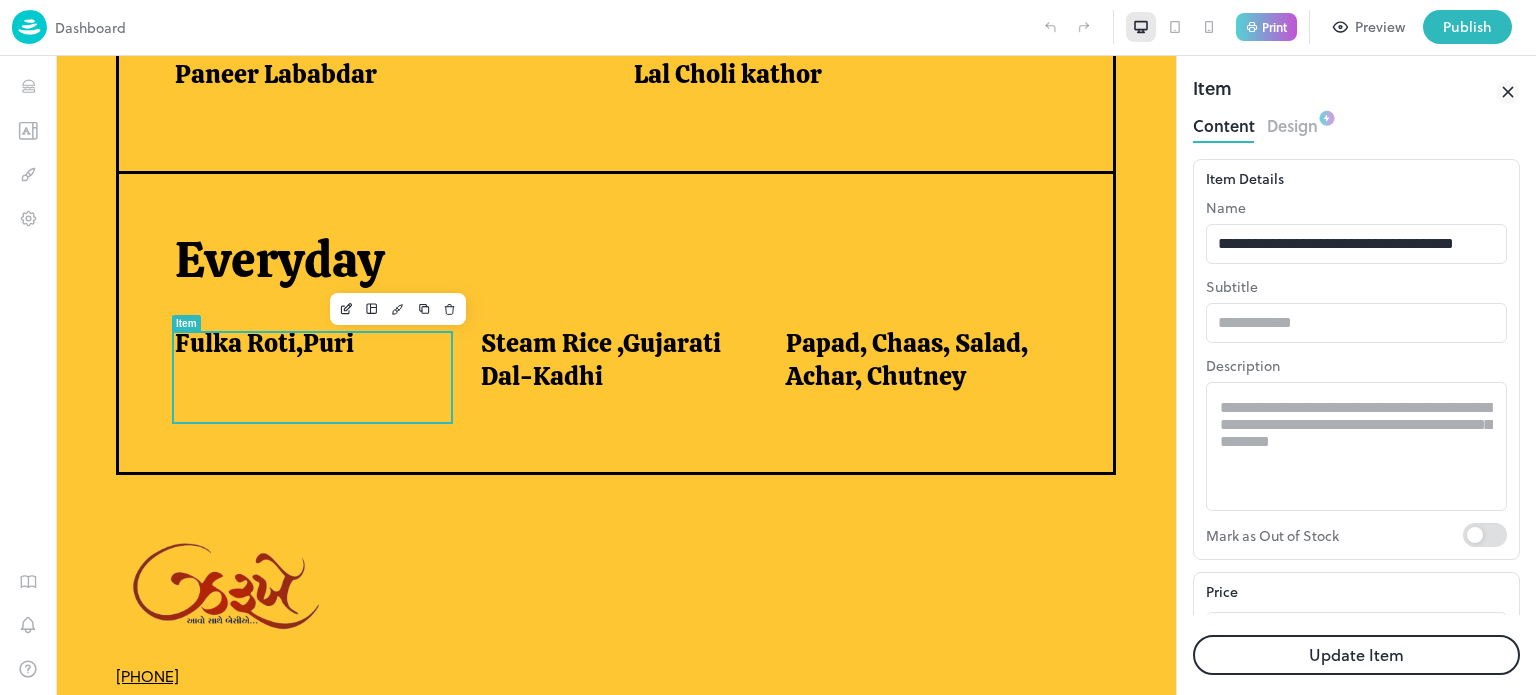 click on "Update Item" at bounding box center (1356, 655) 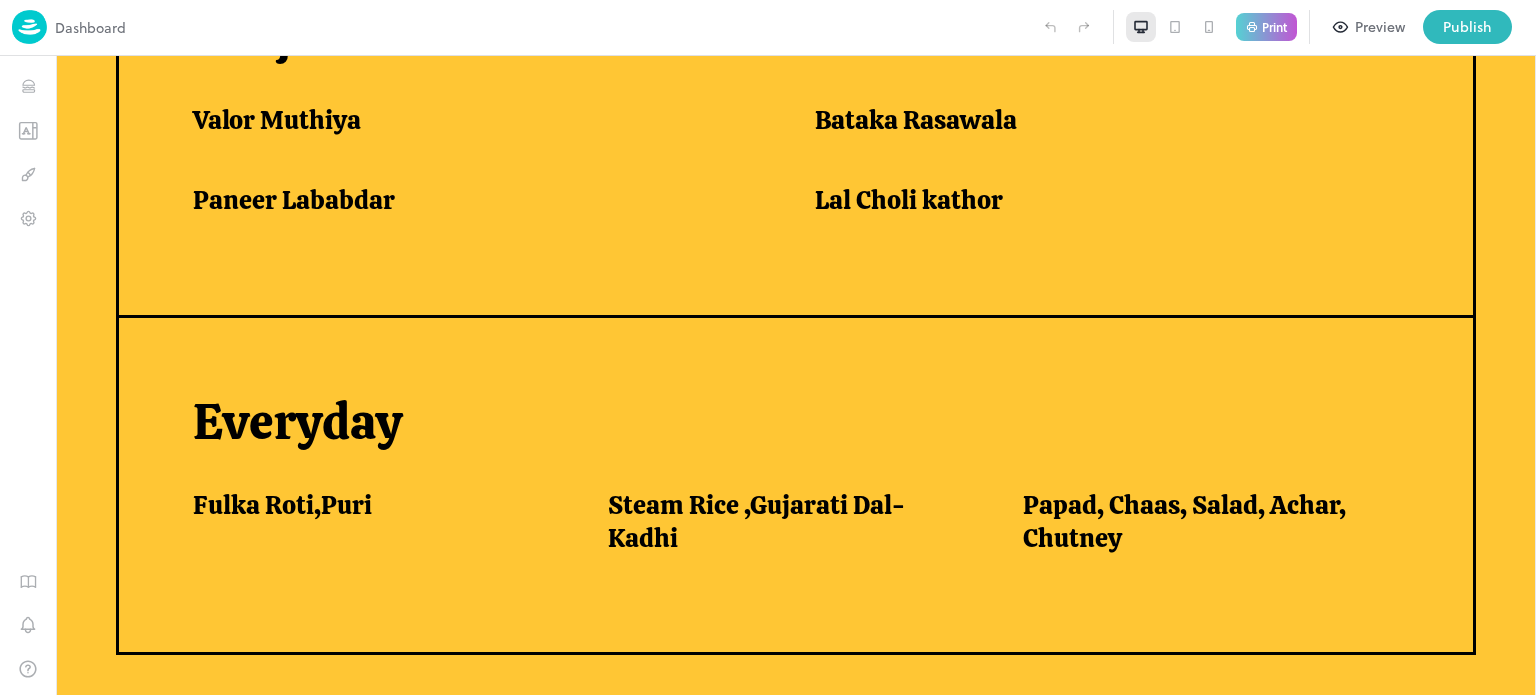 scroll, scrollTop: 1711, scrollLeft: 0, axis: vertical 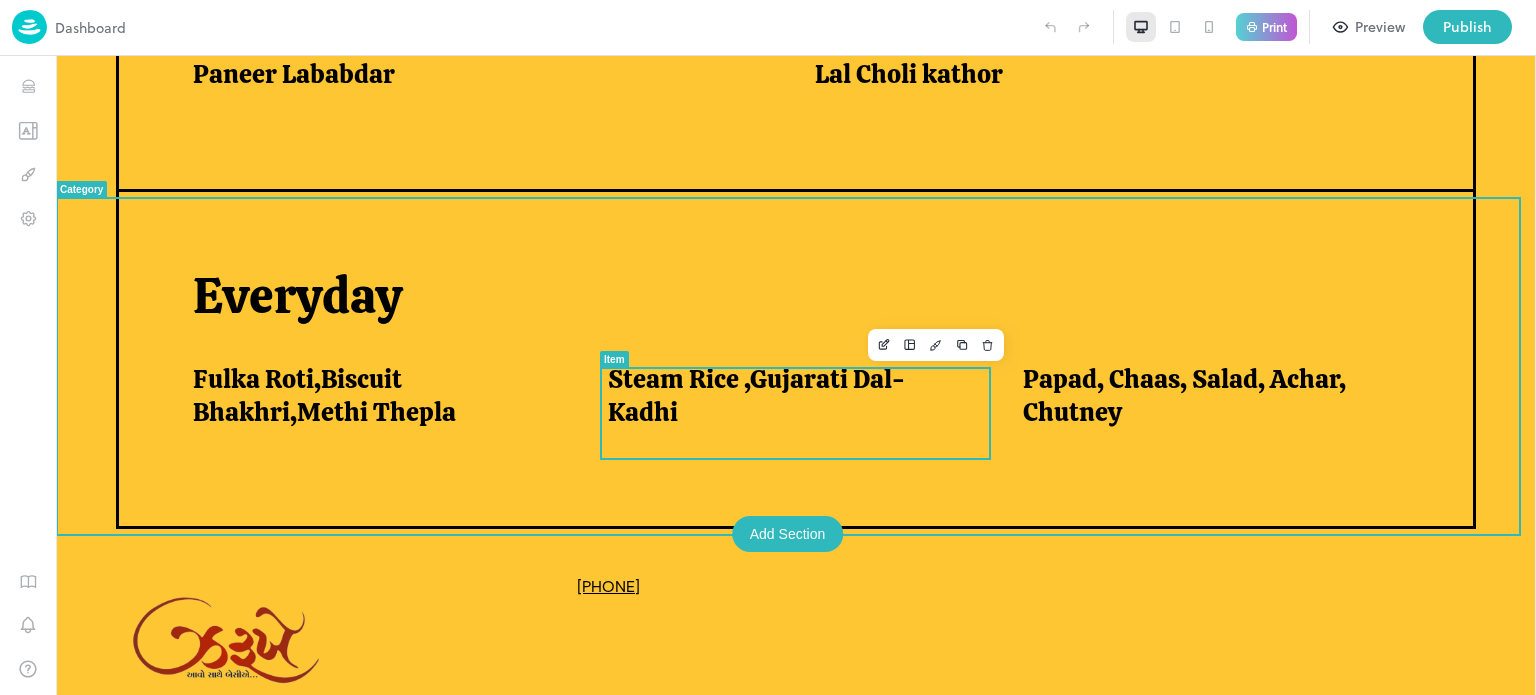 click on "Steam Rice ,Gujarati Dal-Kadhi" at bounding box center [791, 395] 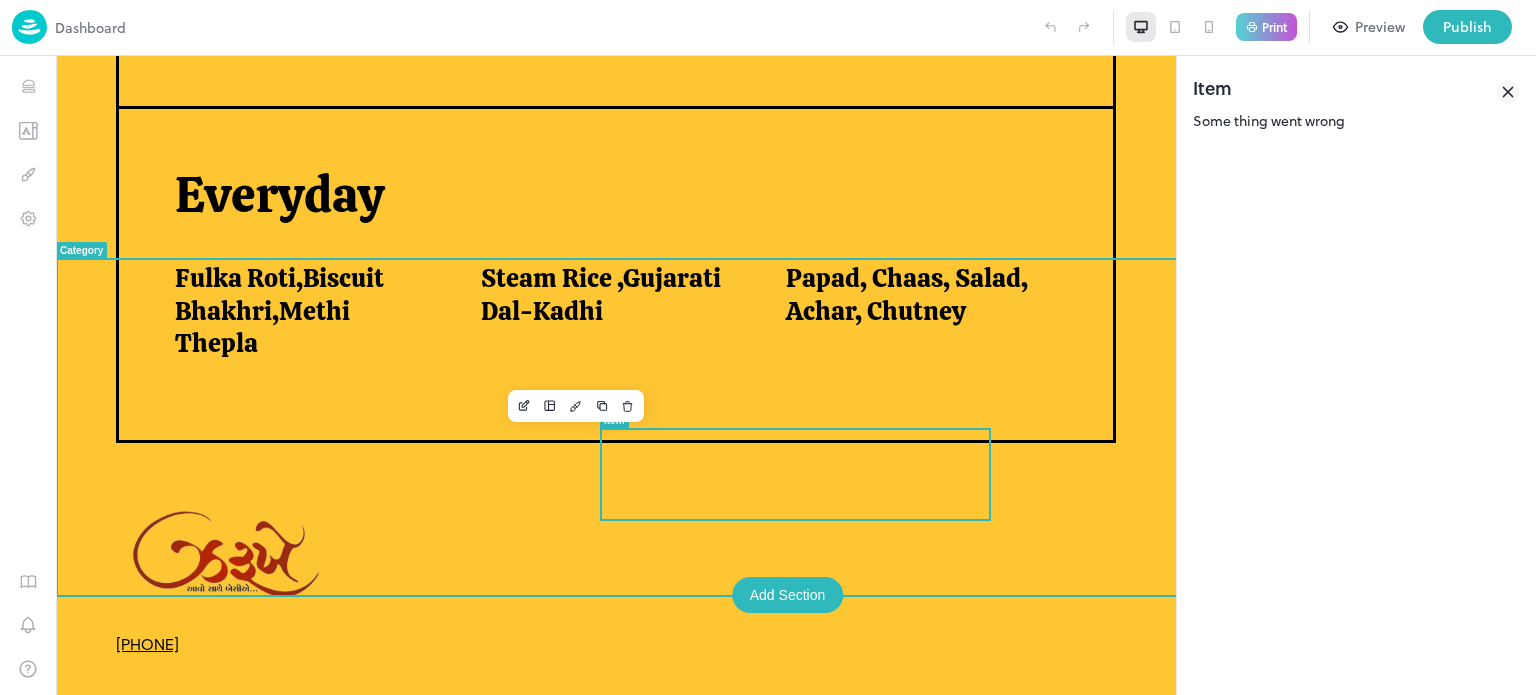 scroll, scrollTop: 1585, scrollLeft: 0, axis: vertical 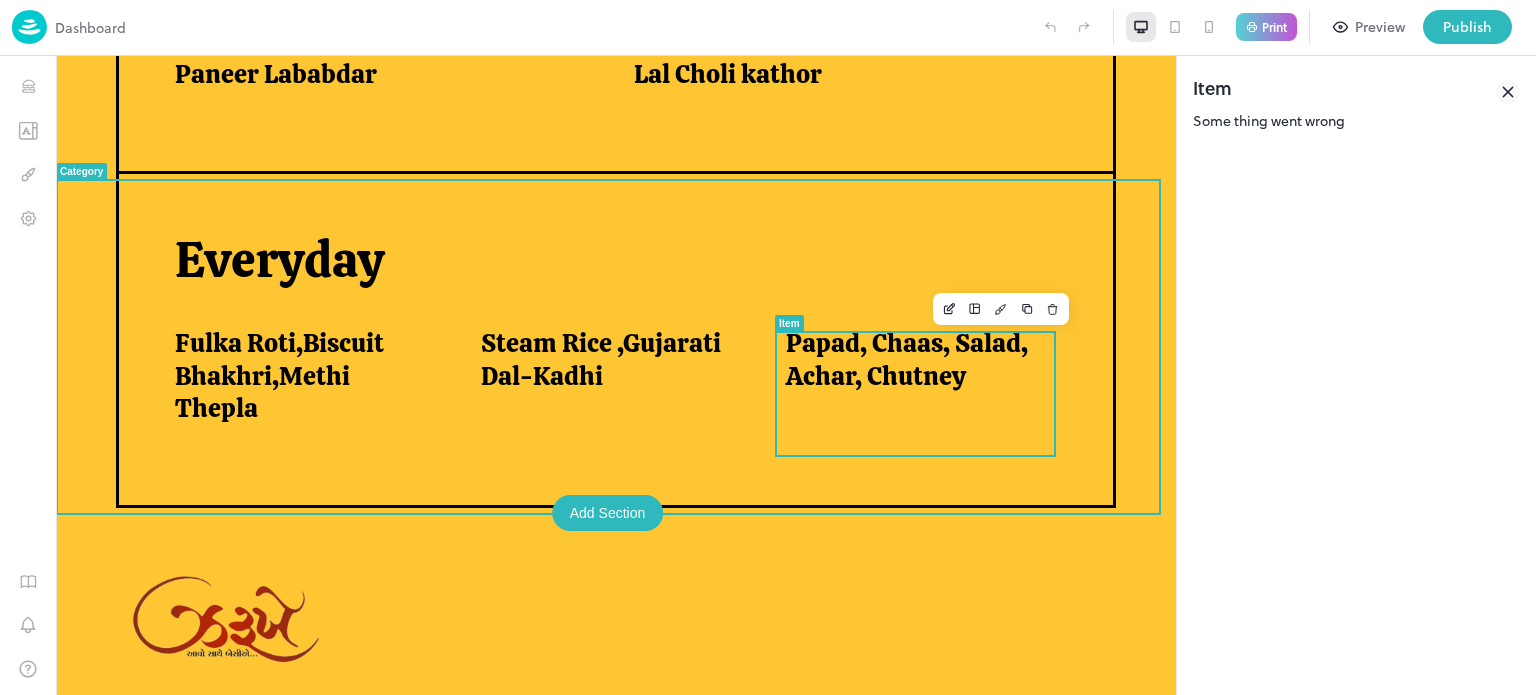click on "Papad, Chaas, Salad, Achar, Chutney" at bounding box center (914, 359) 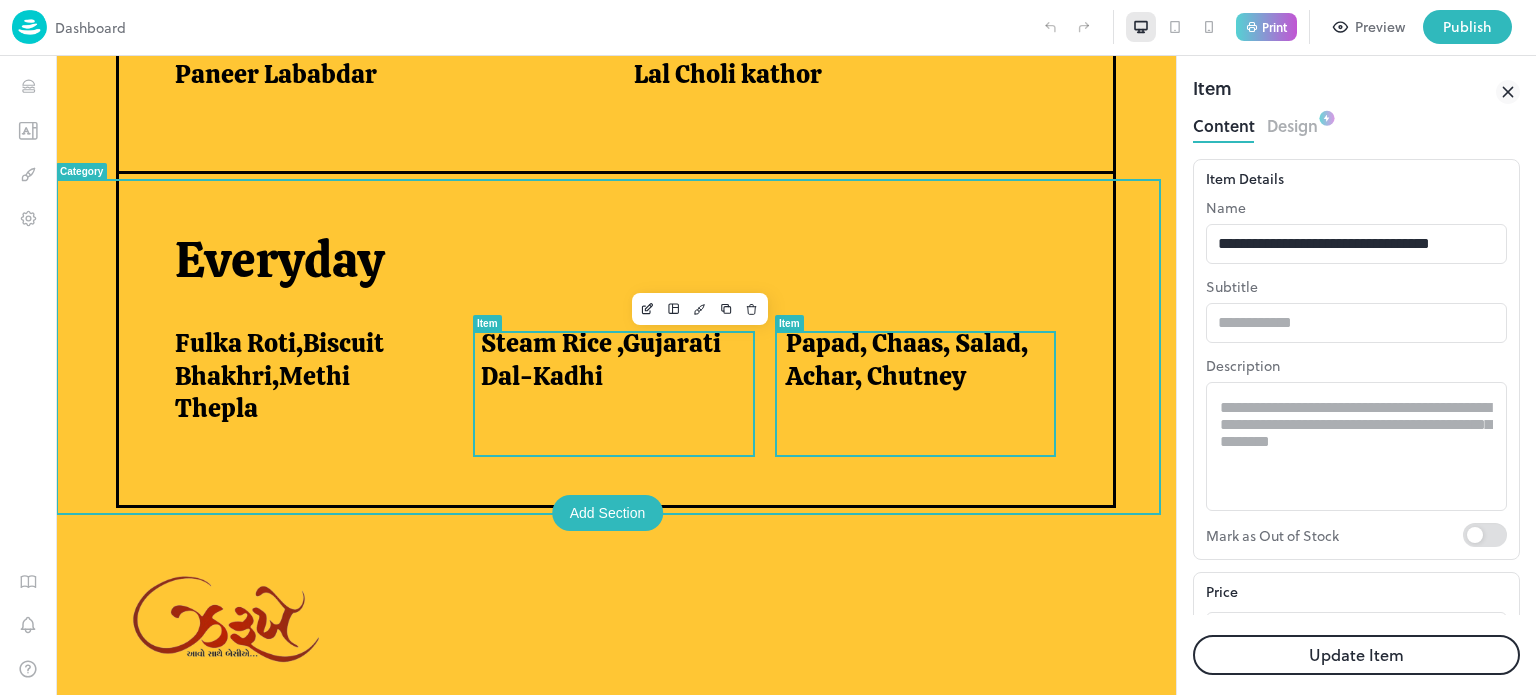 click on "Steam Rice ,Gujarati Dal-Kadhi" at bounding box center [609, 364] 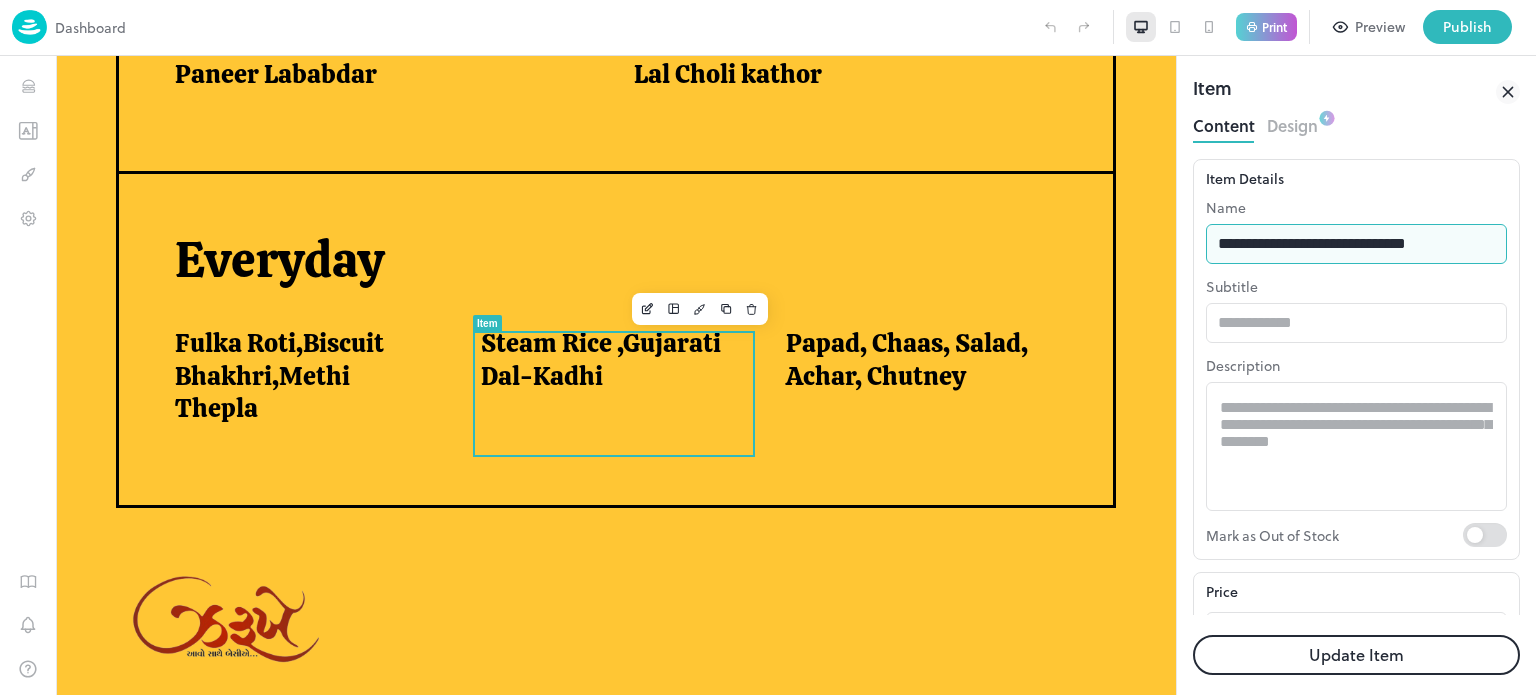 click on "**********" at bounding box center (1356, 244) 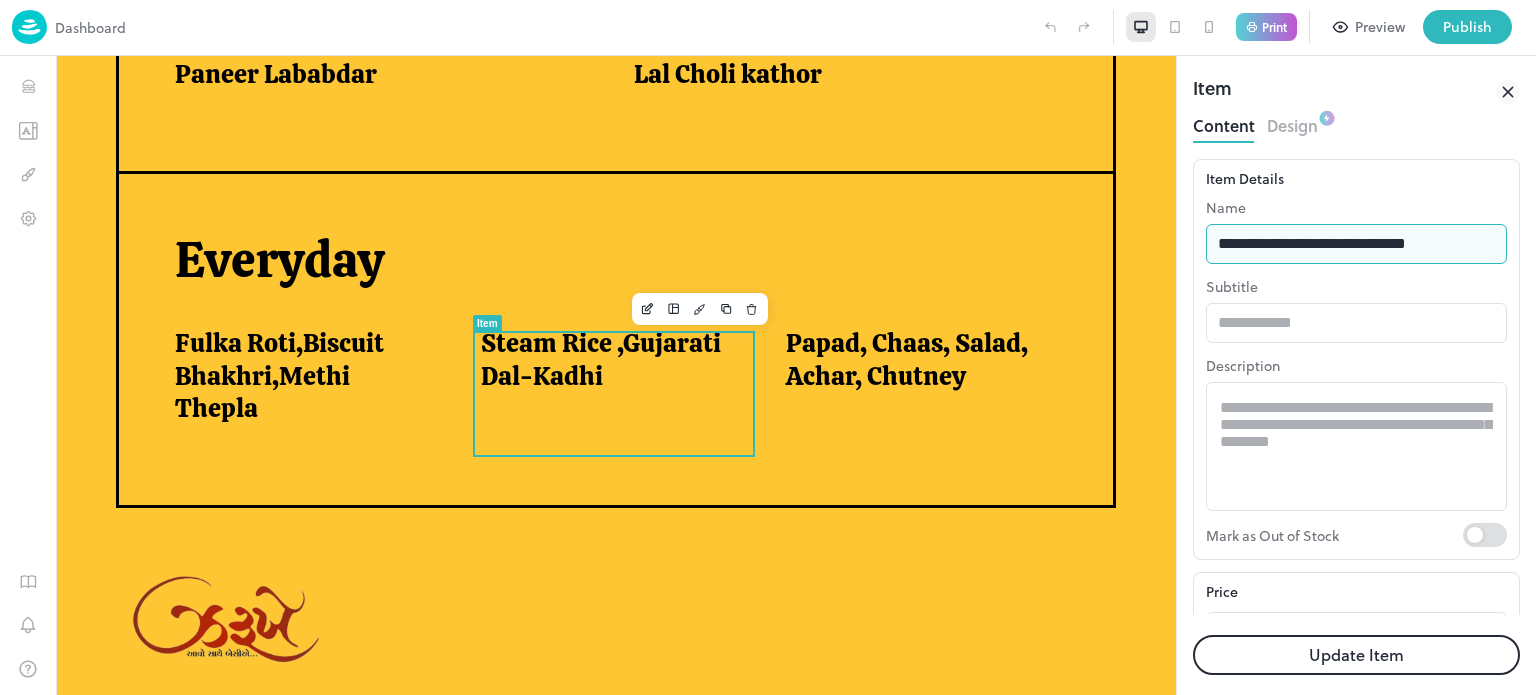type on "**********" 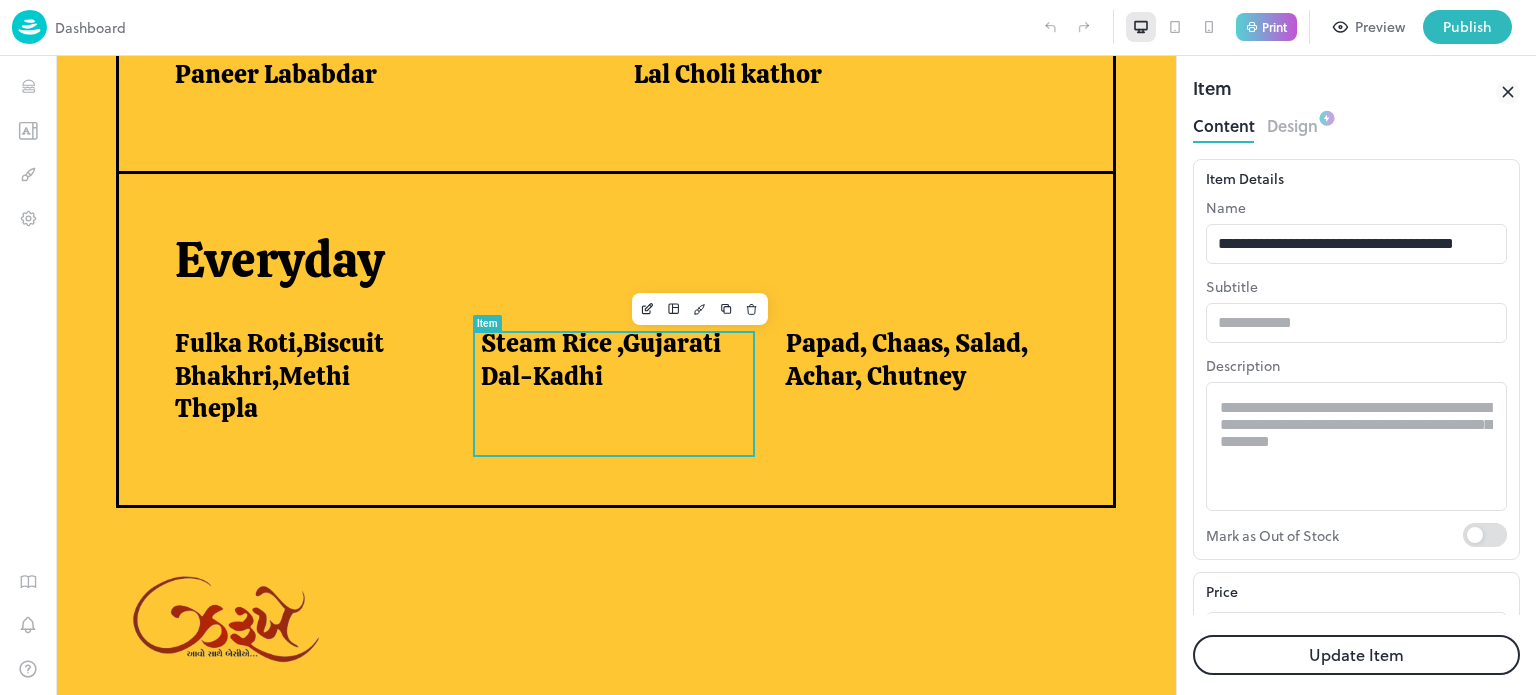 click on "Update Item" at bounding box center (1356, 655) 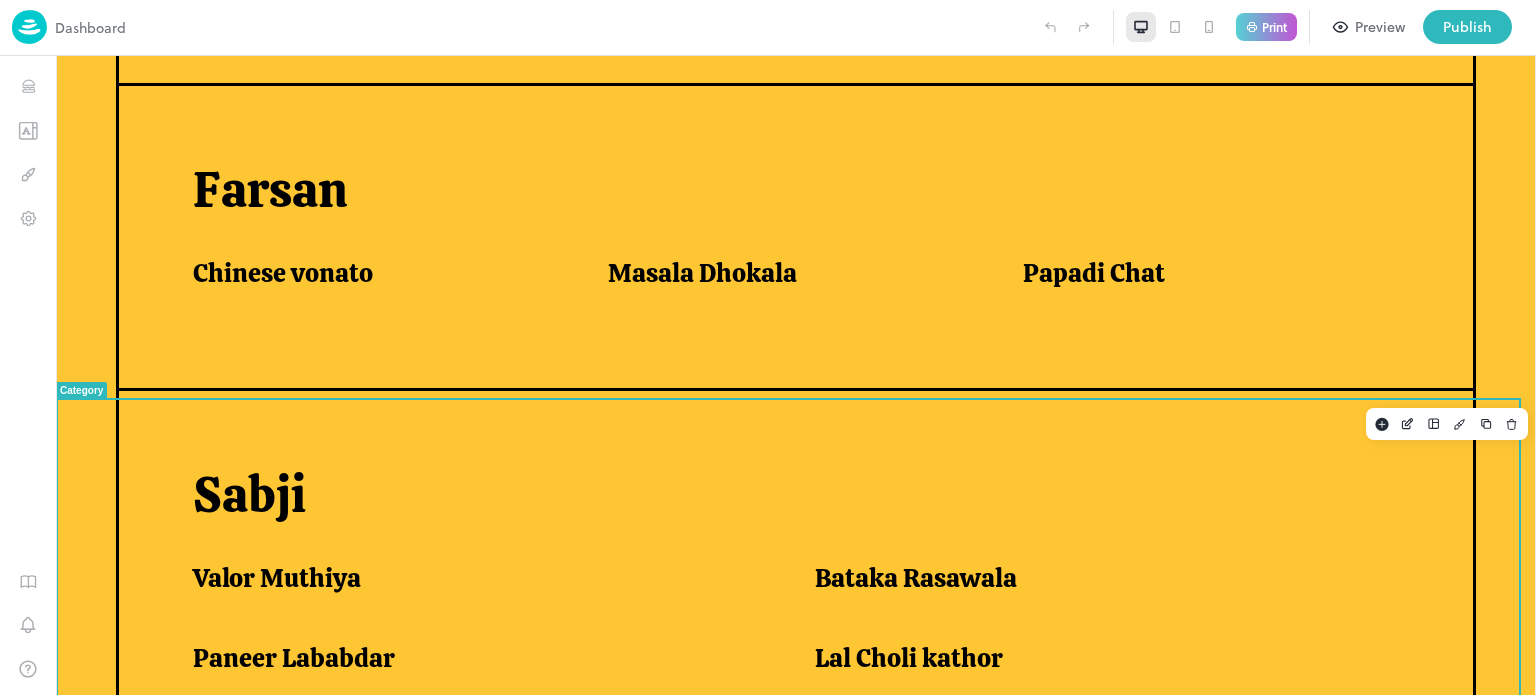 scroll, scrollTop: 1125, scrollLeft: 0, axis: vertical 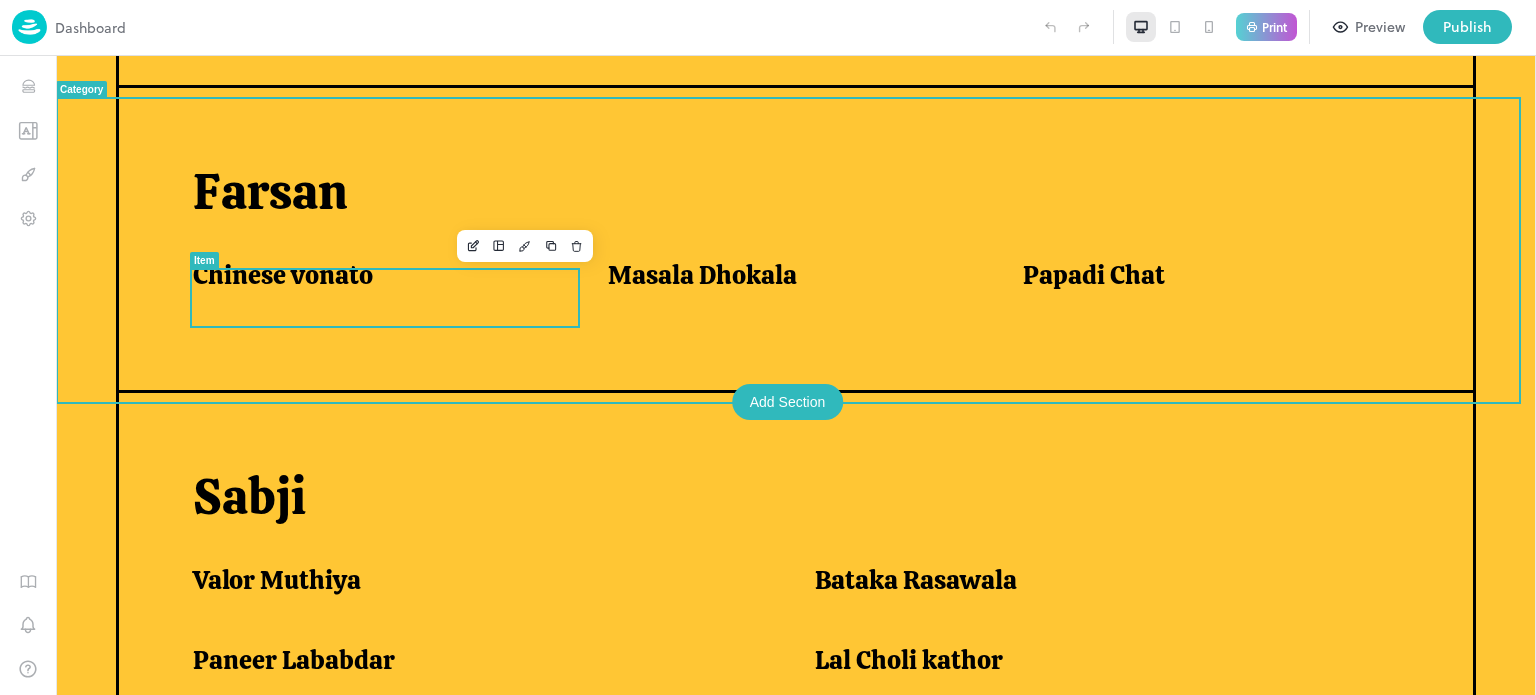 click on "Chinese vonato" at bounding box center (283, 275) 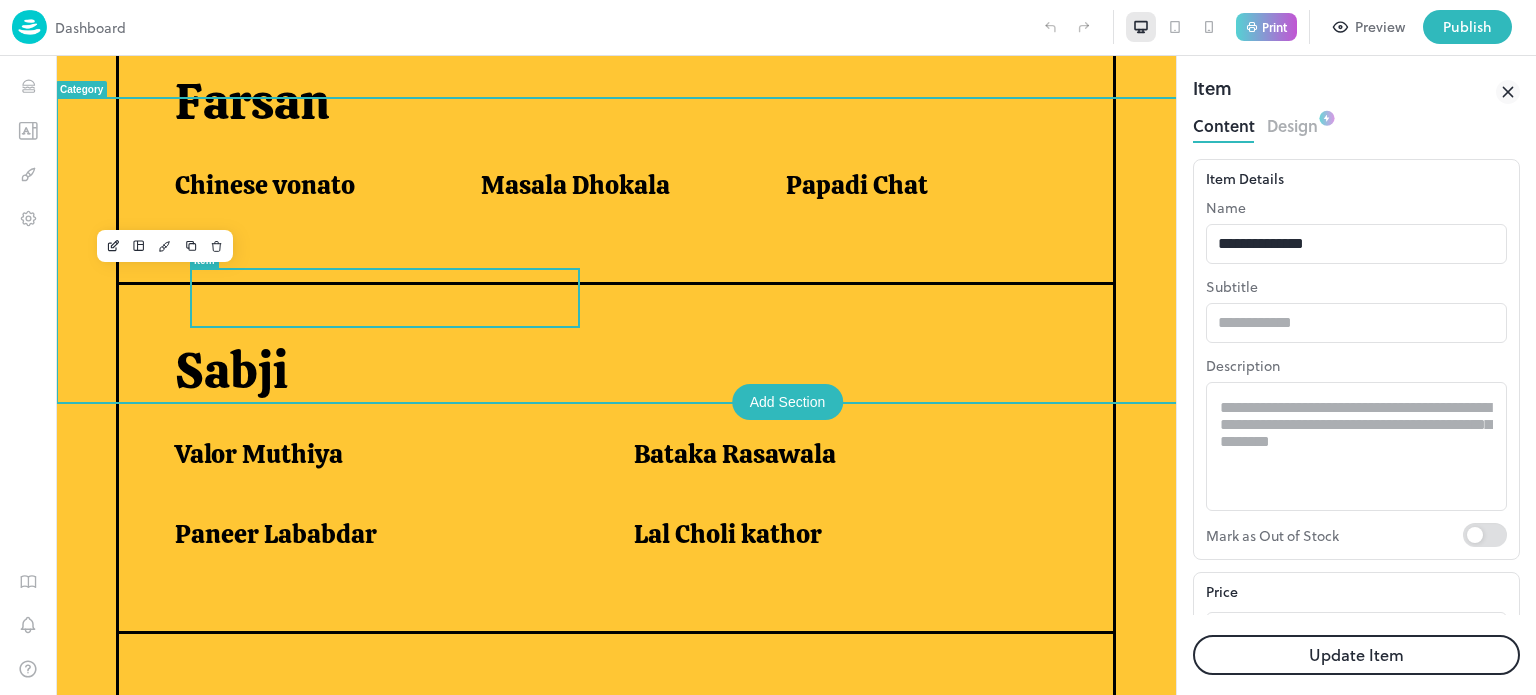 scroll, scrollTop: 1089, scrollLeft: 0, axis: vertical 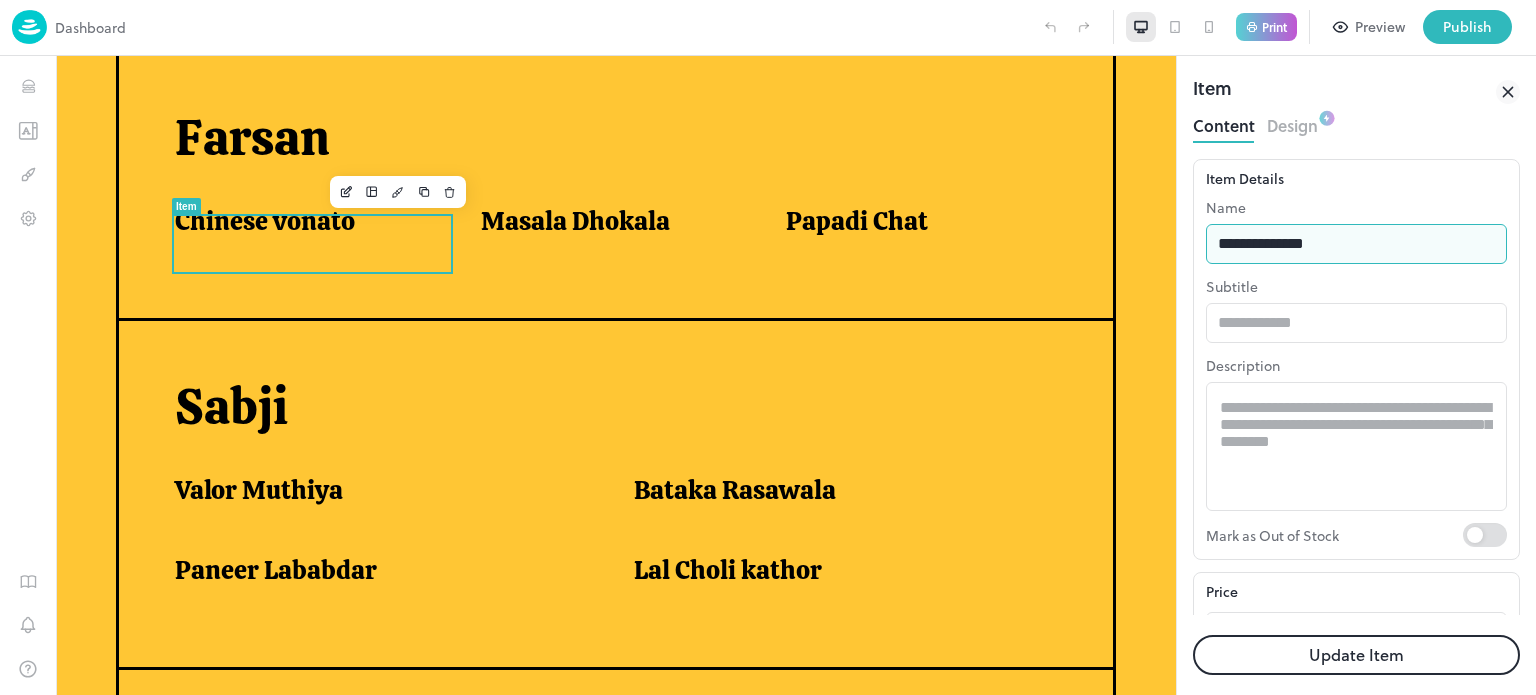 click on "**********" at bounding box center [1356, 244] 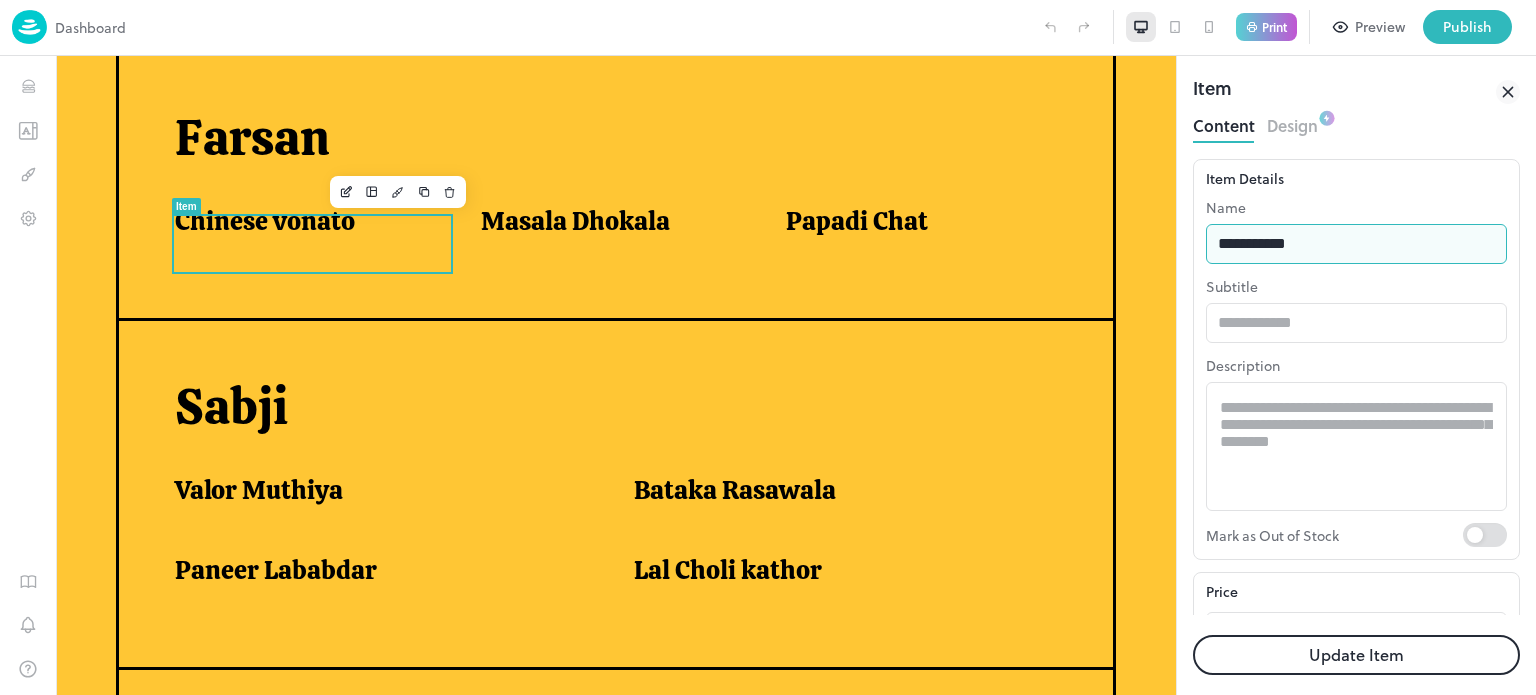 type on "**********" 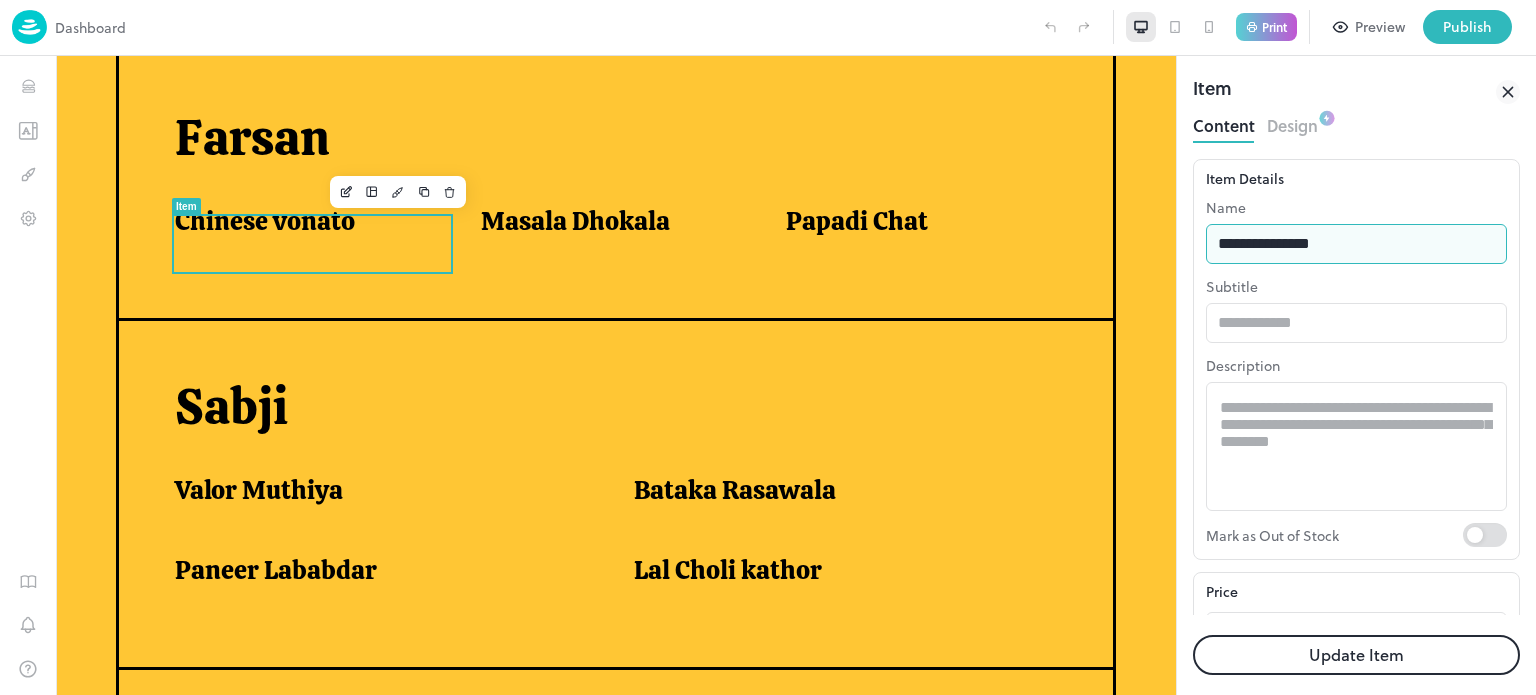 click on "Update Item" at bounding box center [1356, 655] 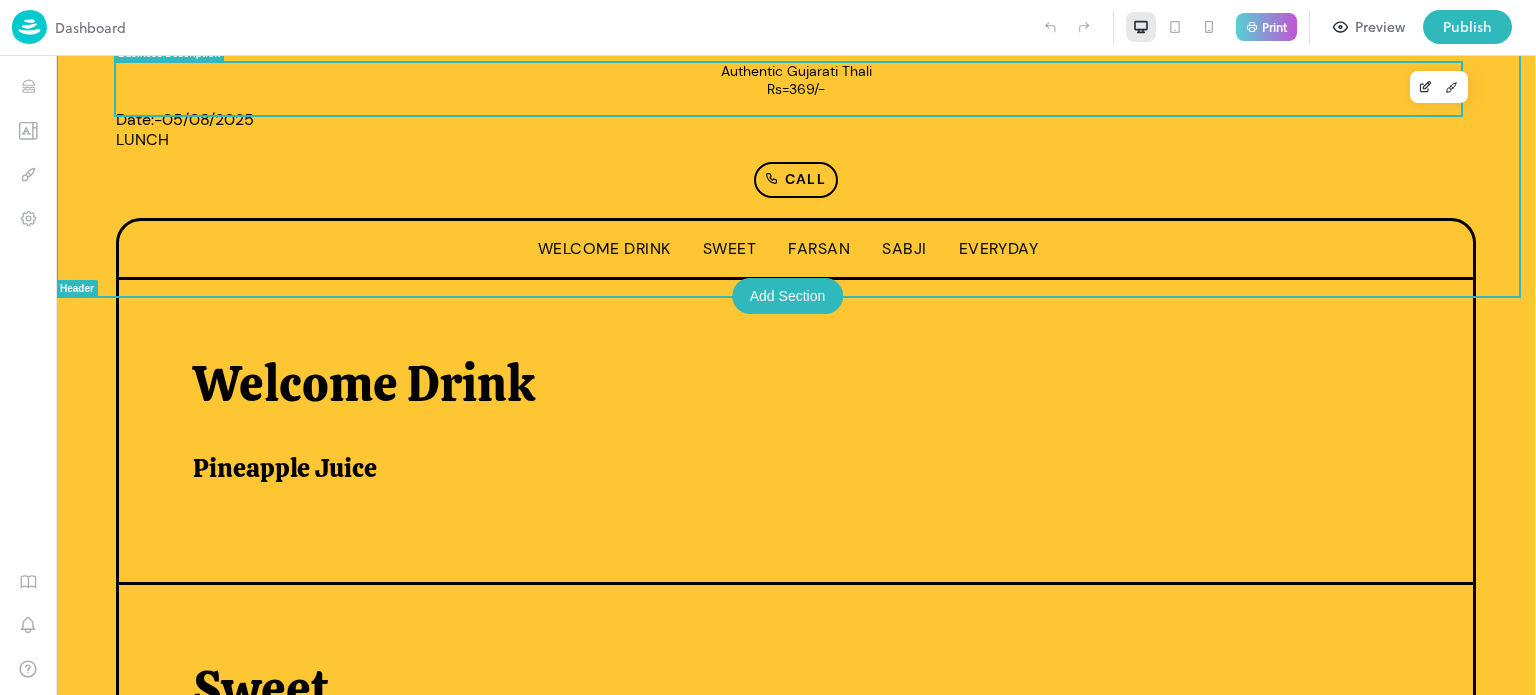 scroll, scrollTop: 320, scrollLeft: 0, axis: vertical 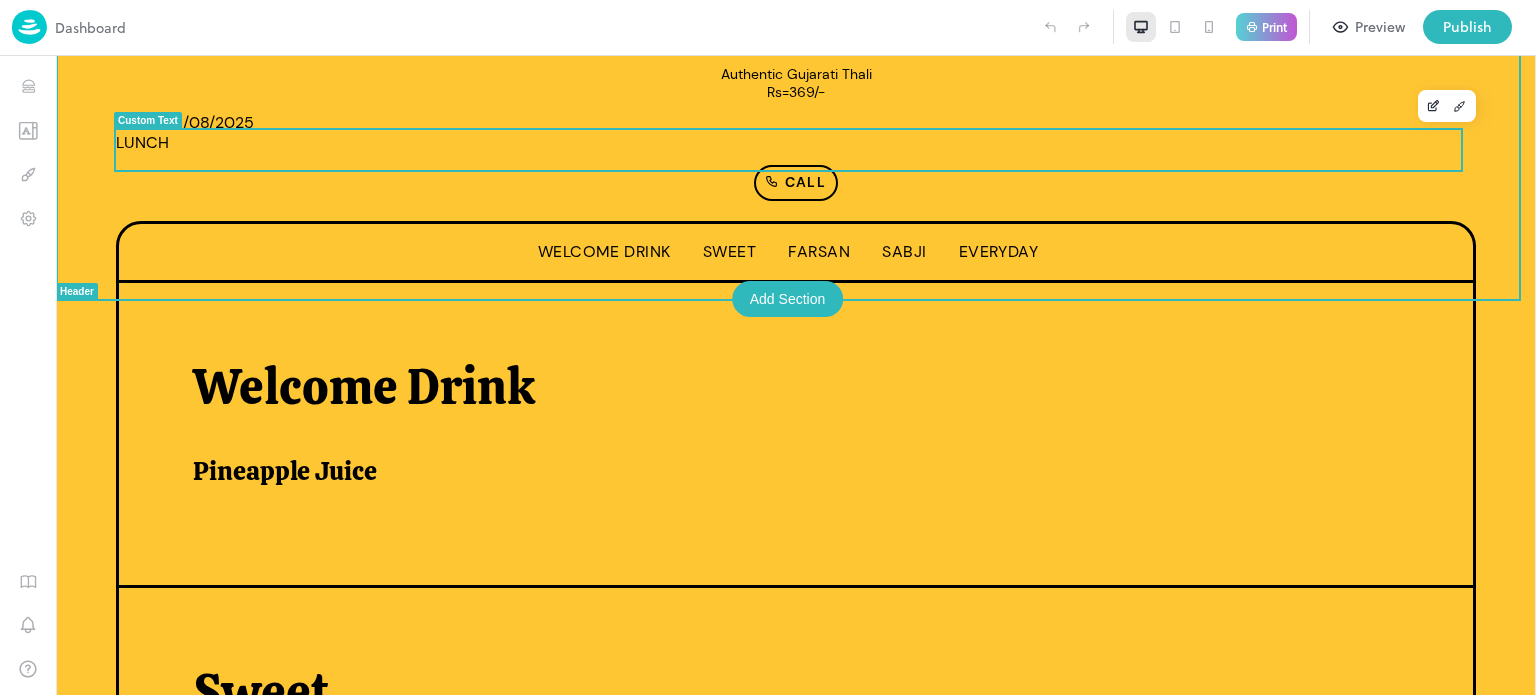 click on "Date:-05/08/2025
LUNCH" at bounding box center [796, 133] 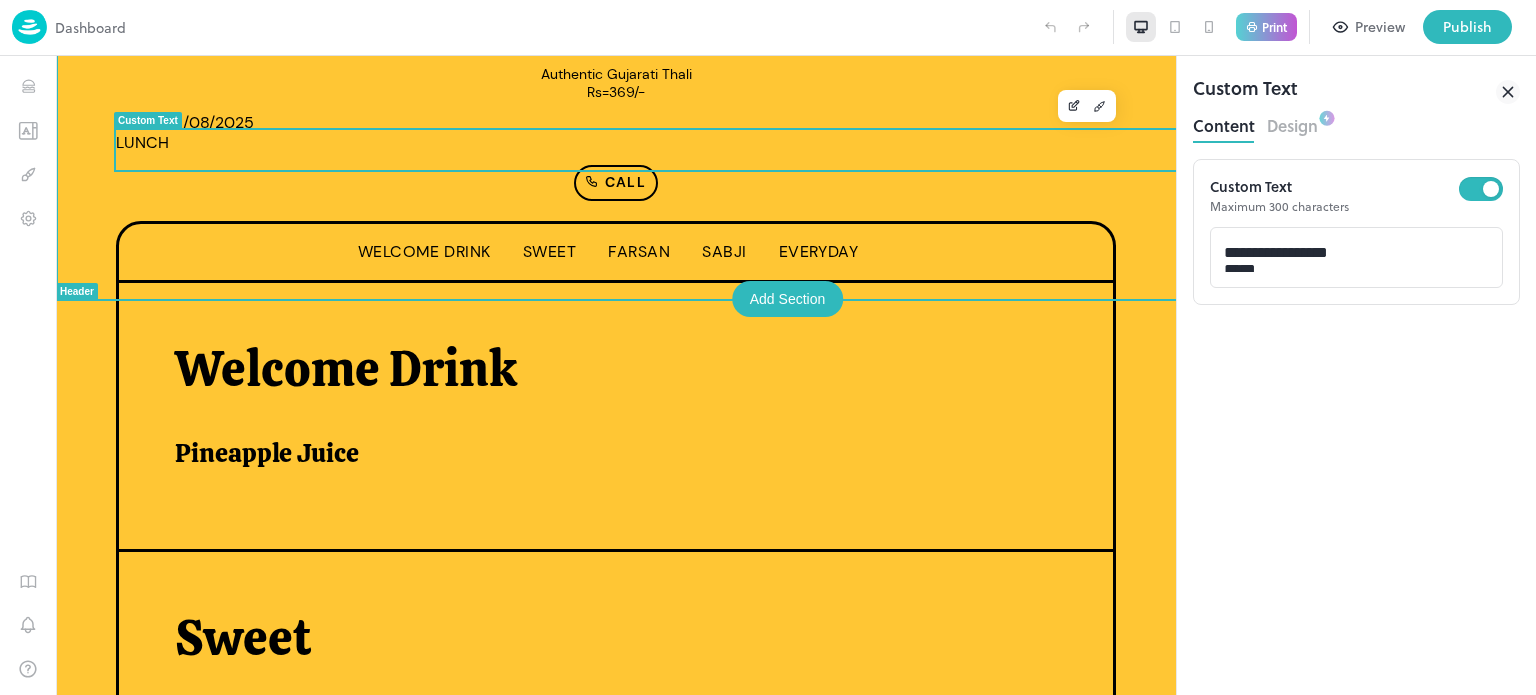 scroll, scrollTop: 0, scrollLeft: 0, axis: both 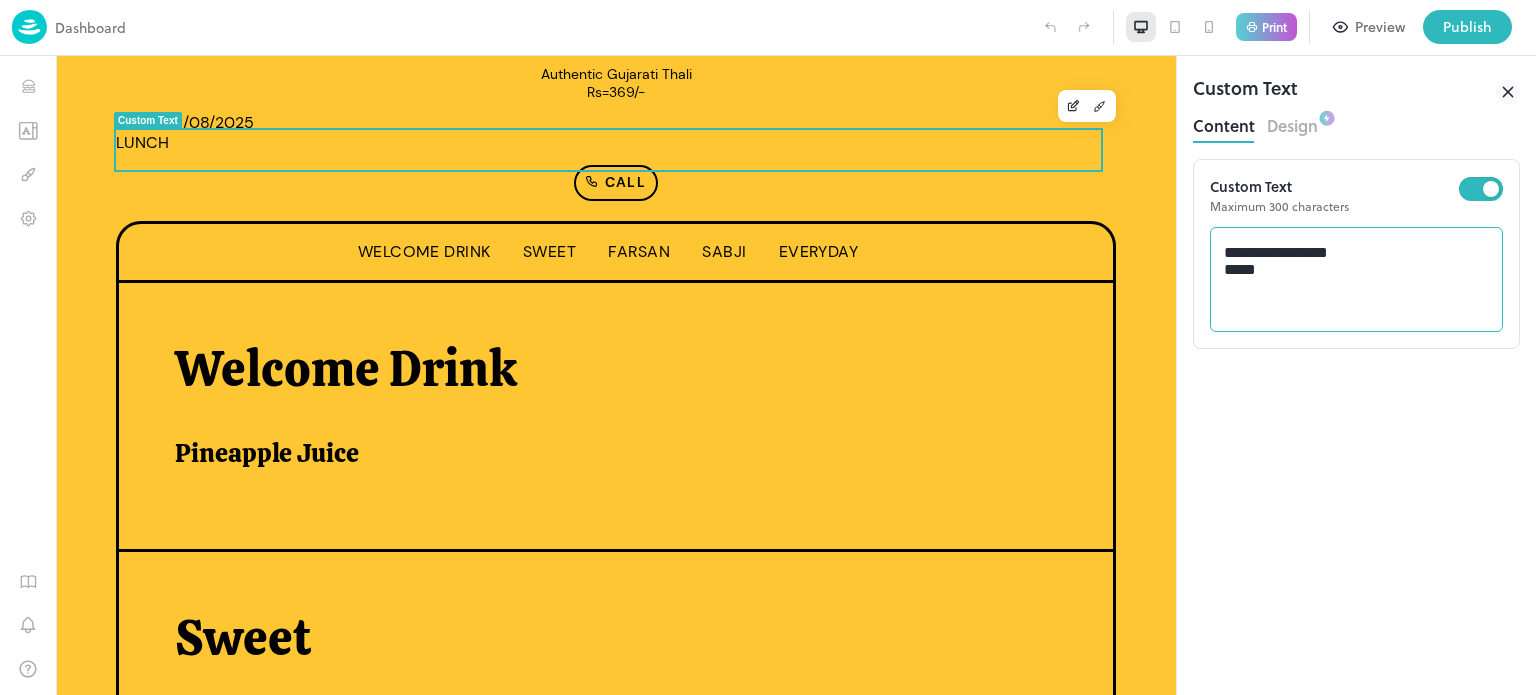 click on "**********" at bounding box center [1357, 280] 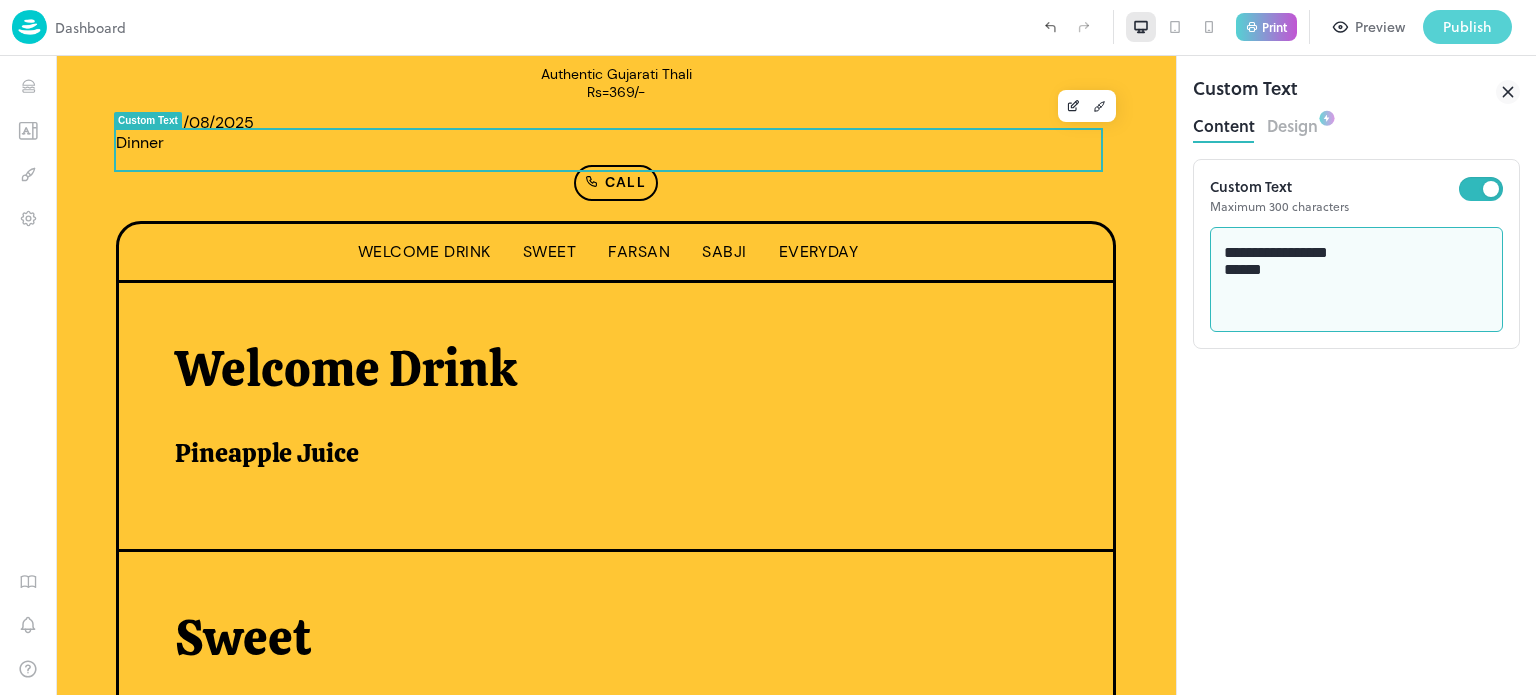type on "**********" 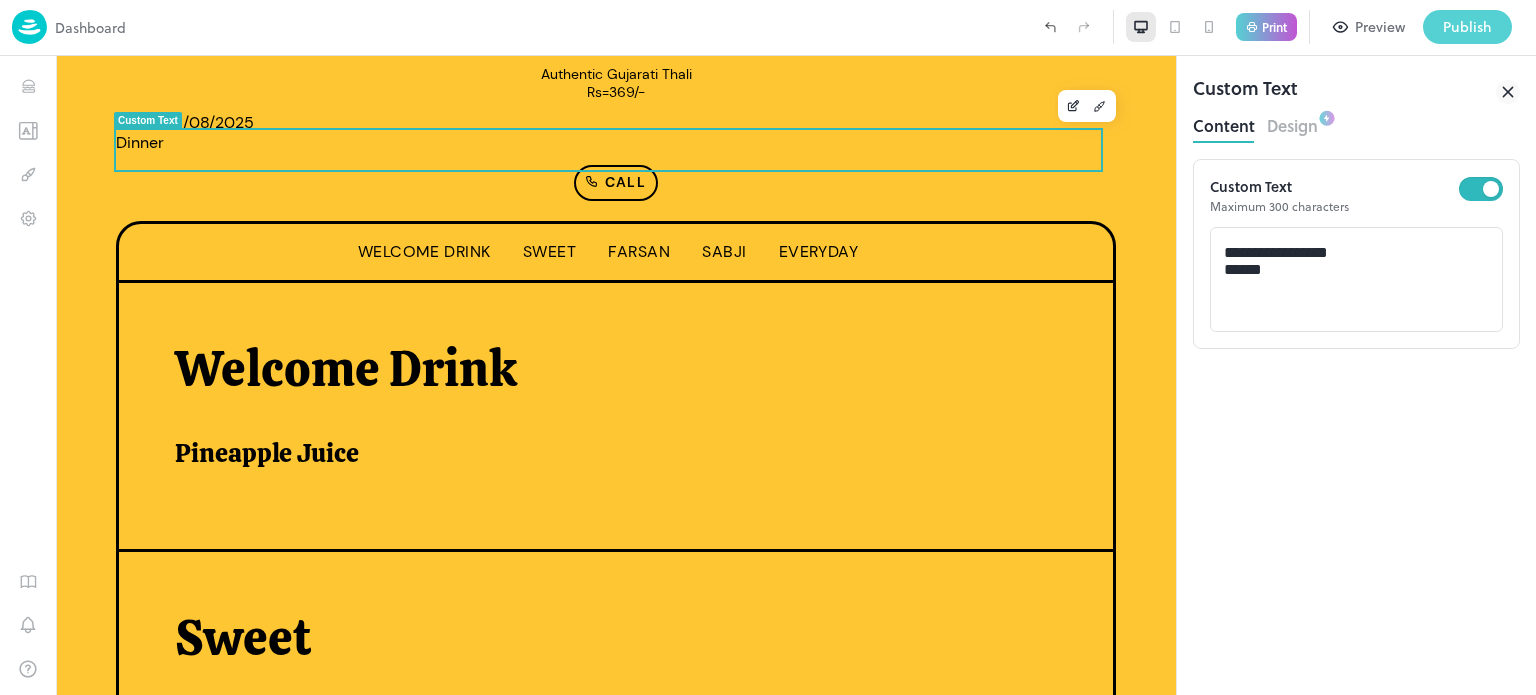 click on "Publish" at bounding box center (1467, 27) 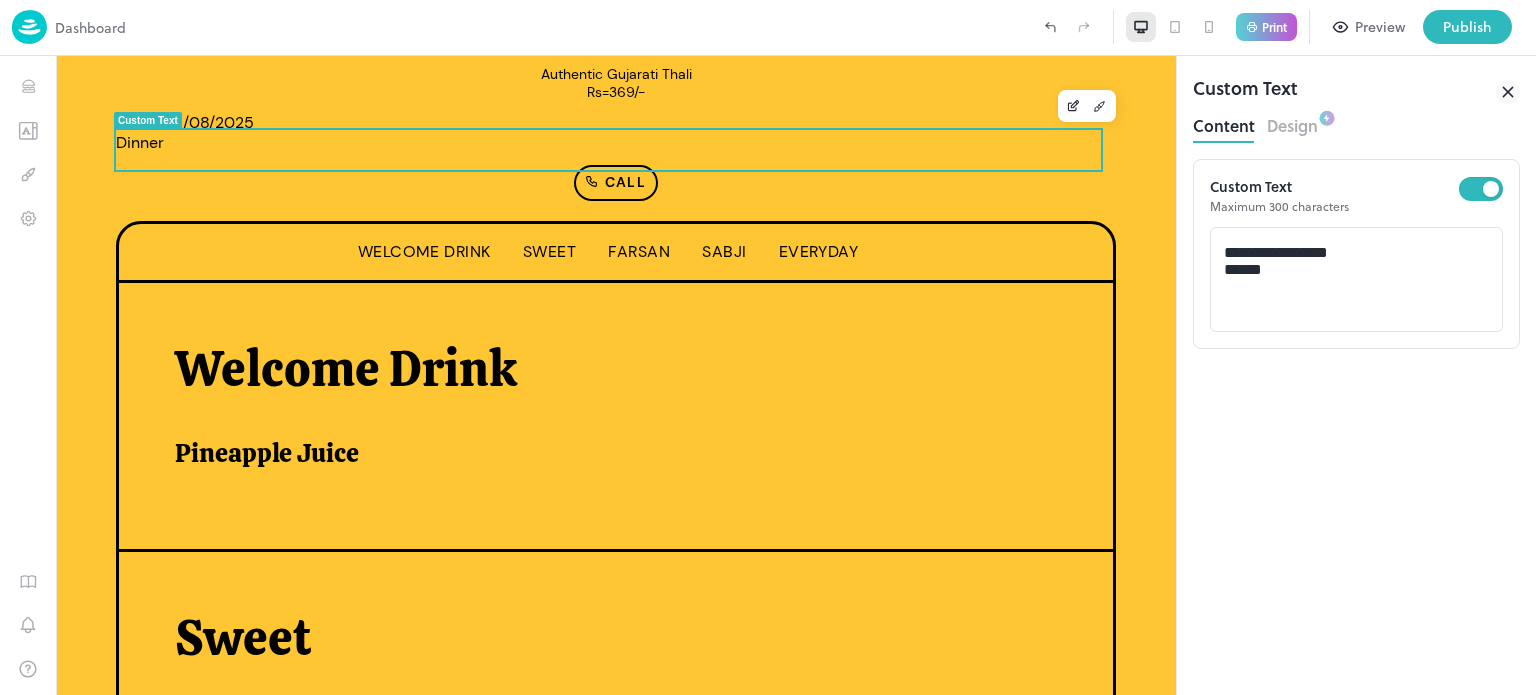 click on "Download" at bounding box center [981, 1282] 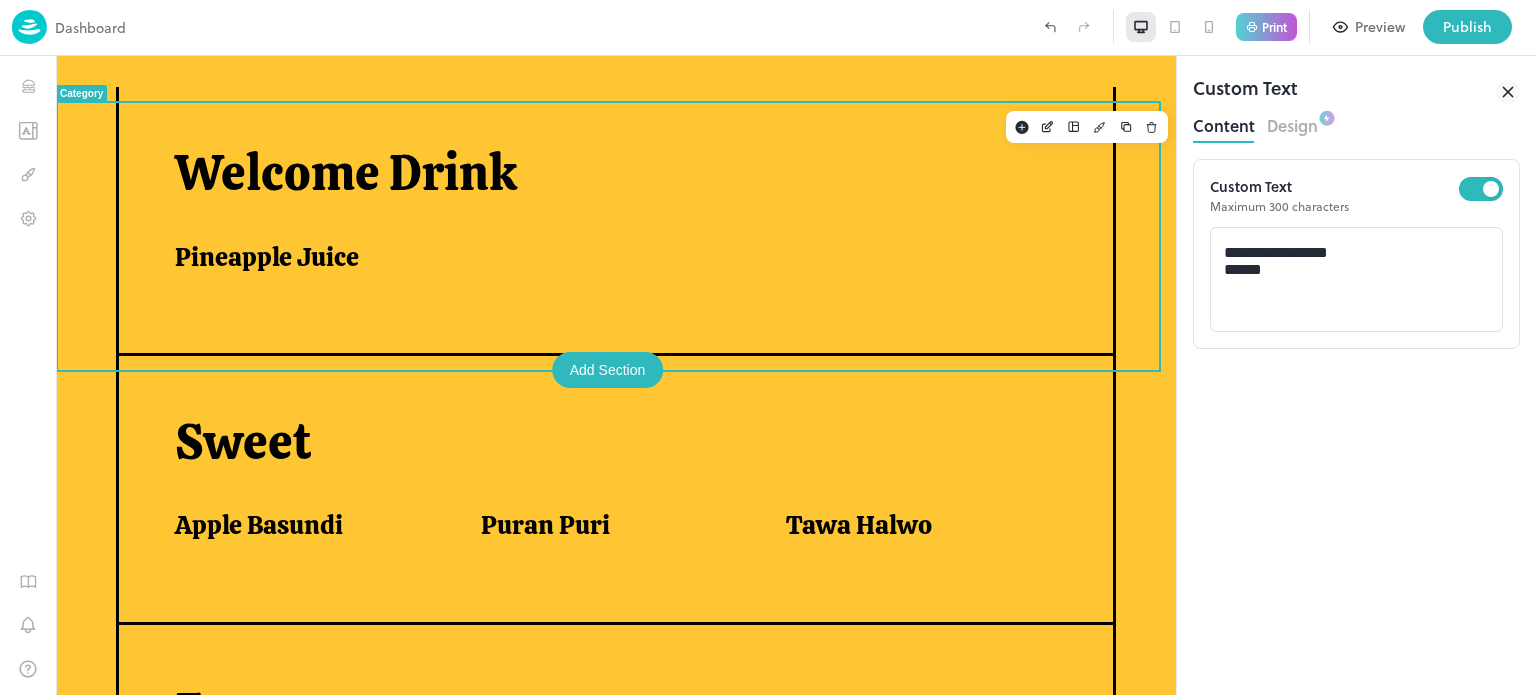 scroll, scrollTop: 516, scrollLeft: 0, axis: vertical 